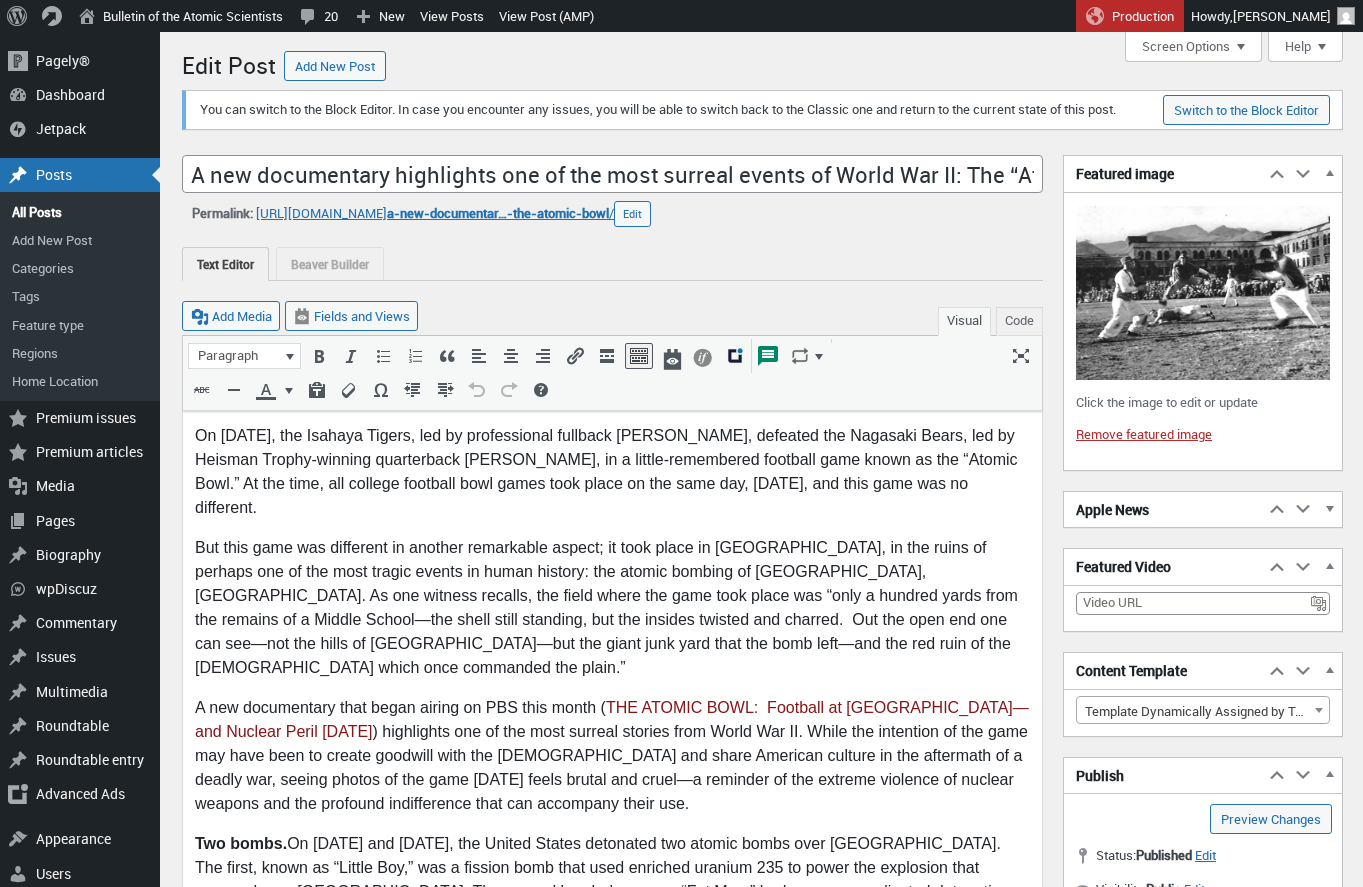 scroll, scrollTop: 0, scrollLeft: 0, axis: both 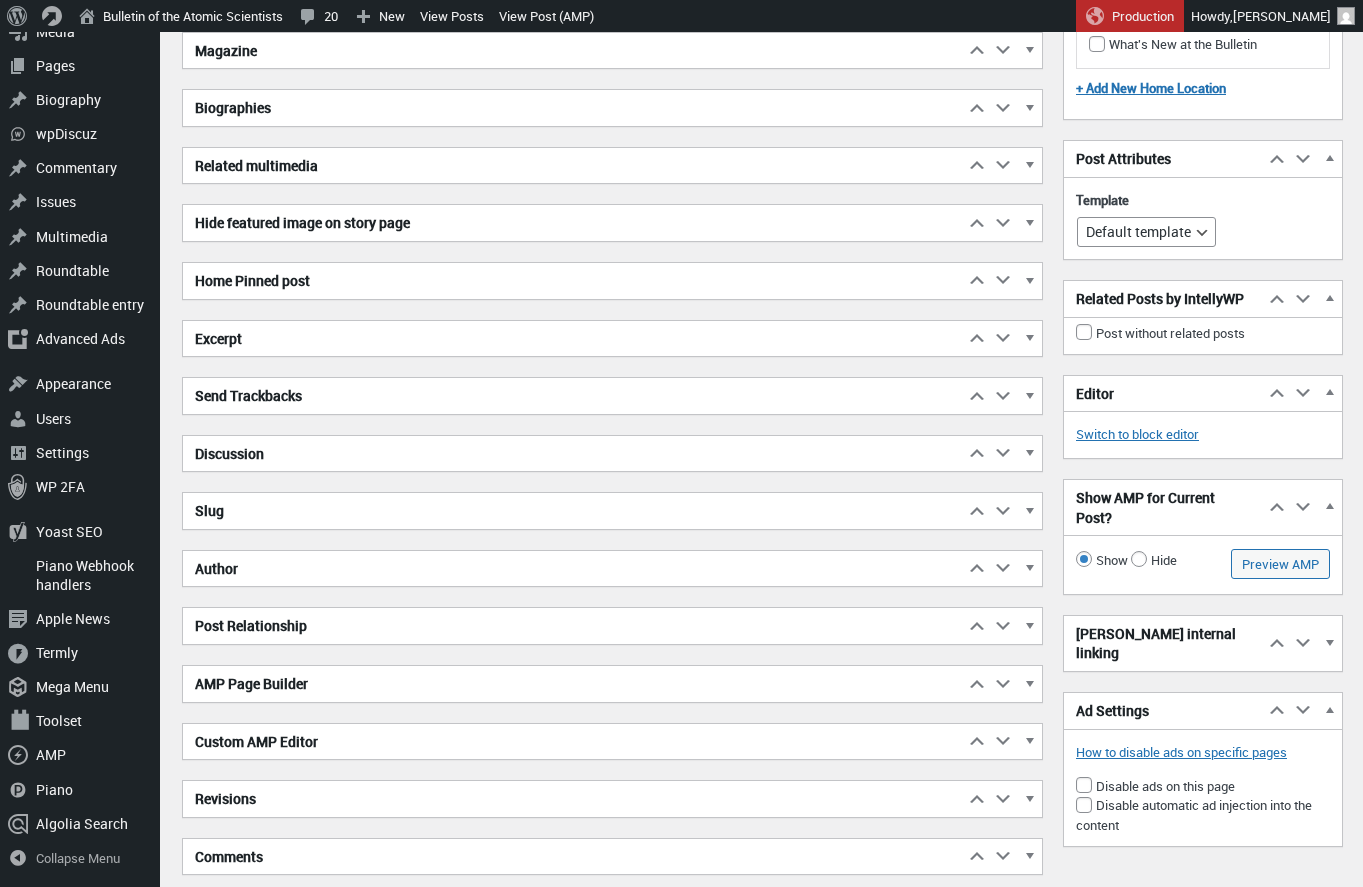 click on "Excerpt" at bounding box center (573, 339) 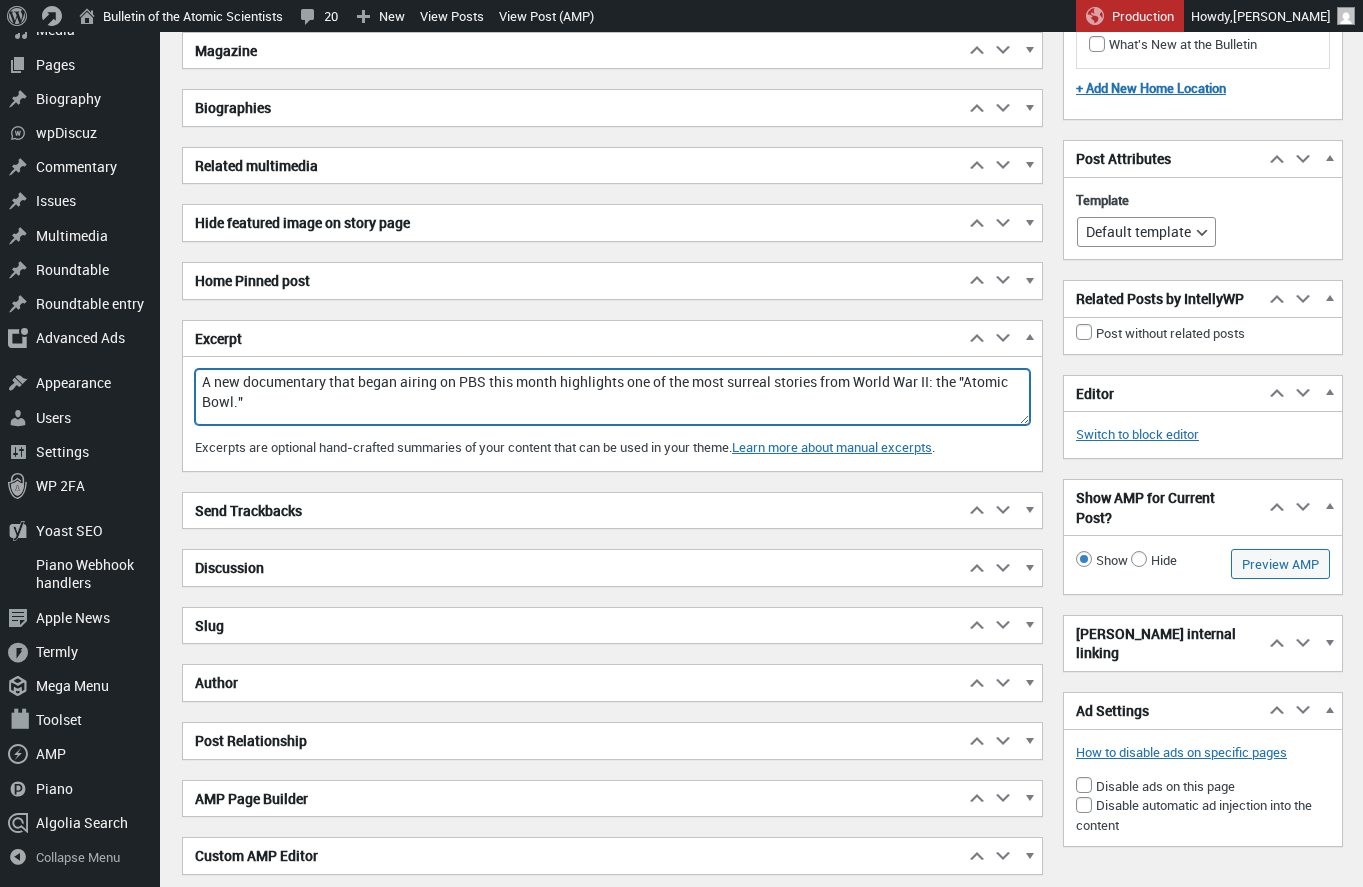 click on "A new documentary that began airing on PBS this month highlights one of the most surreal stories from World War II: the "Atomic Bowl."" at bounding box center [612, 397] 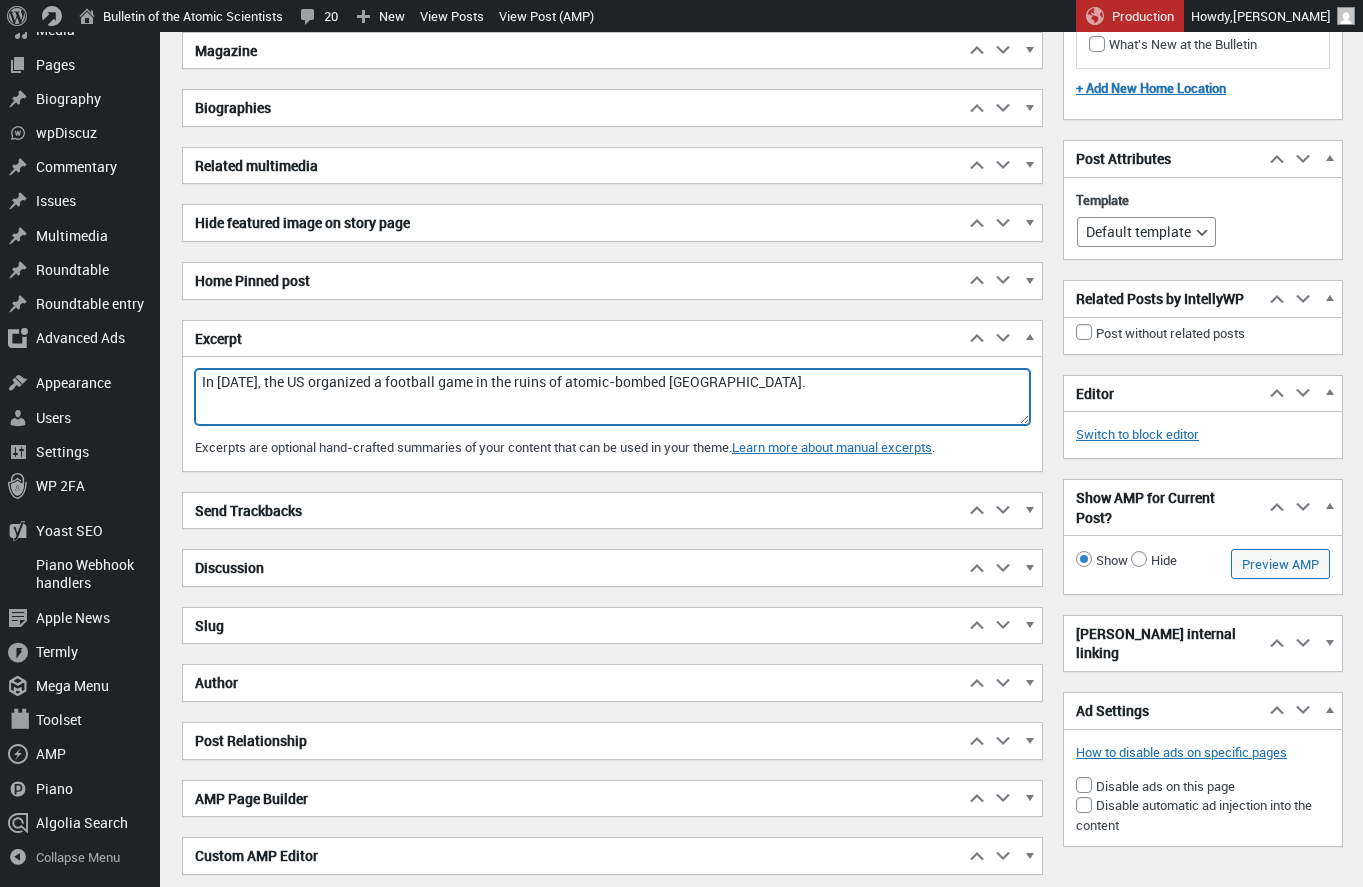 click on "A new documentary that began airing on PBS this month highlights one of the most surreal stories from World War II: the "Atomic Bowl."" at bounding box center (612, 397) 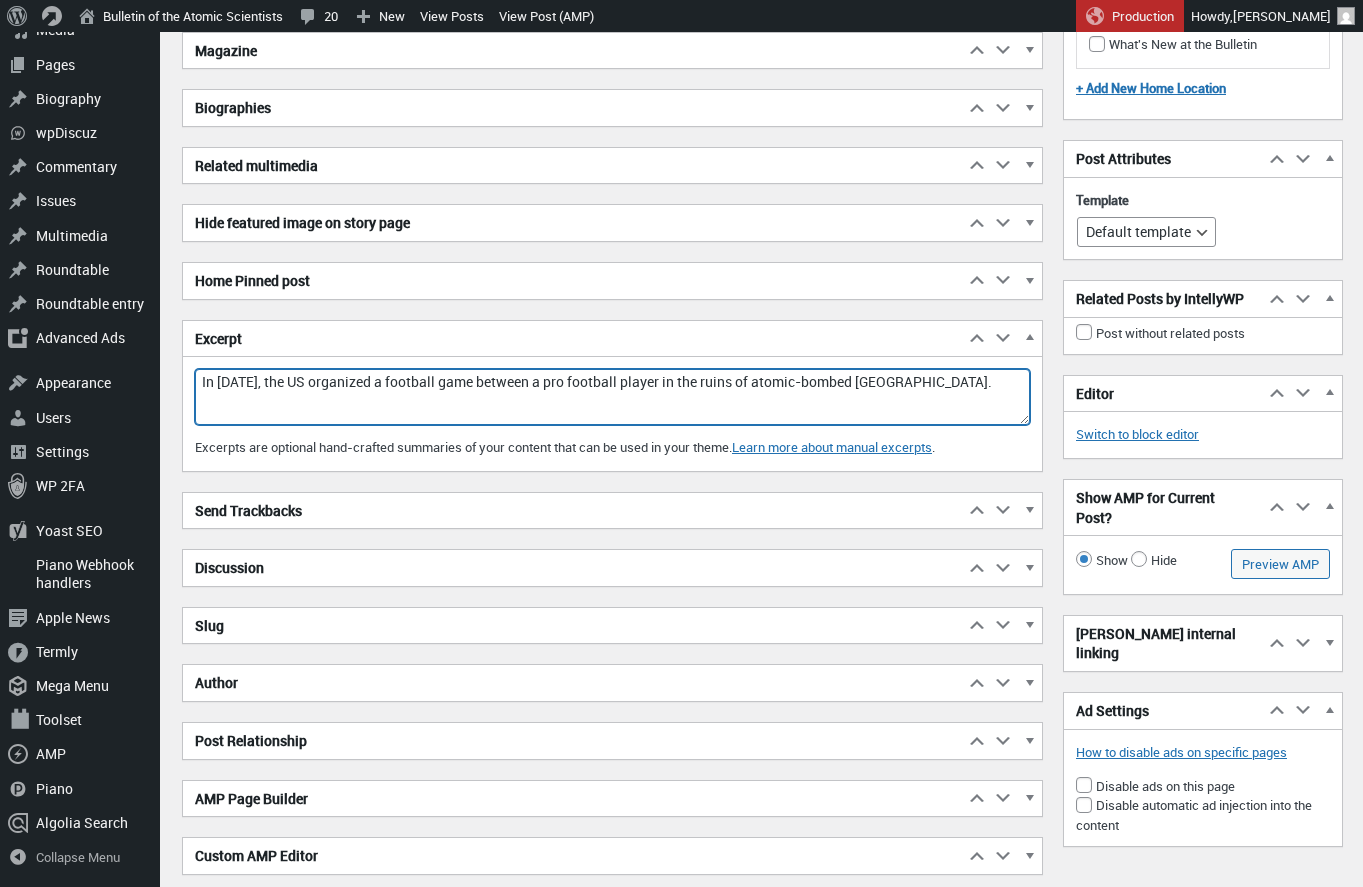 click on "A new documentary that began airing on PBS this month highlights one of the most surreal stories from World War II: the "Atomic Bowl."" at bounding box center (612, 397) 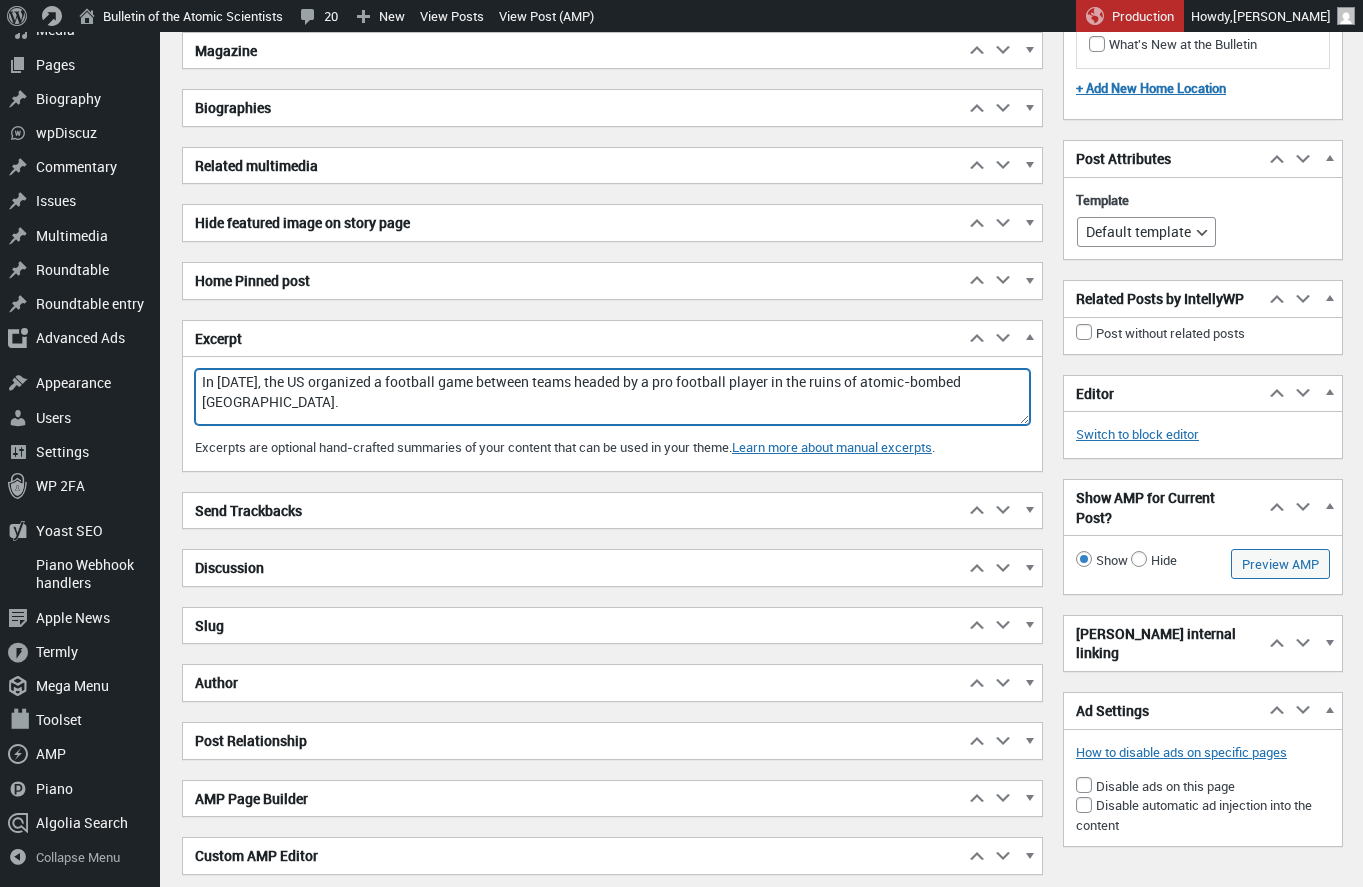 drag, startPoint x: 780, startPoint y: 400, endPoint x: 820, endPoint y: 396, distance: 40.1995 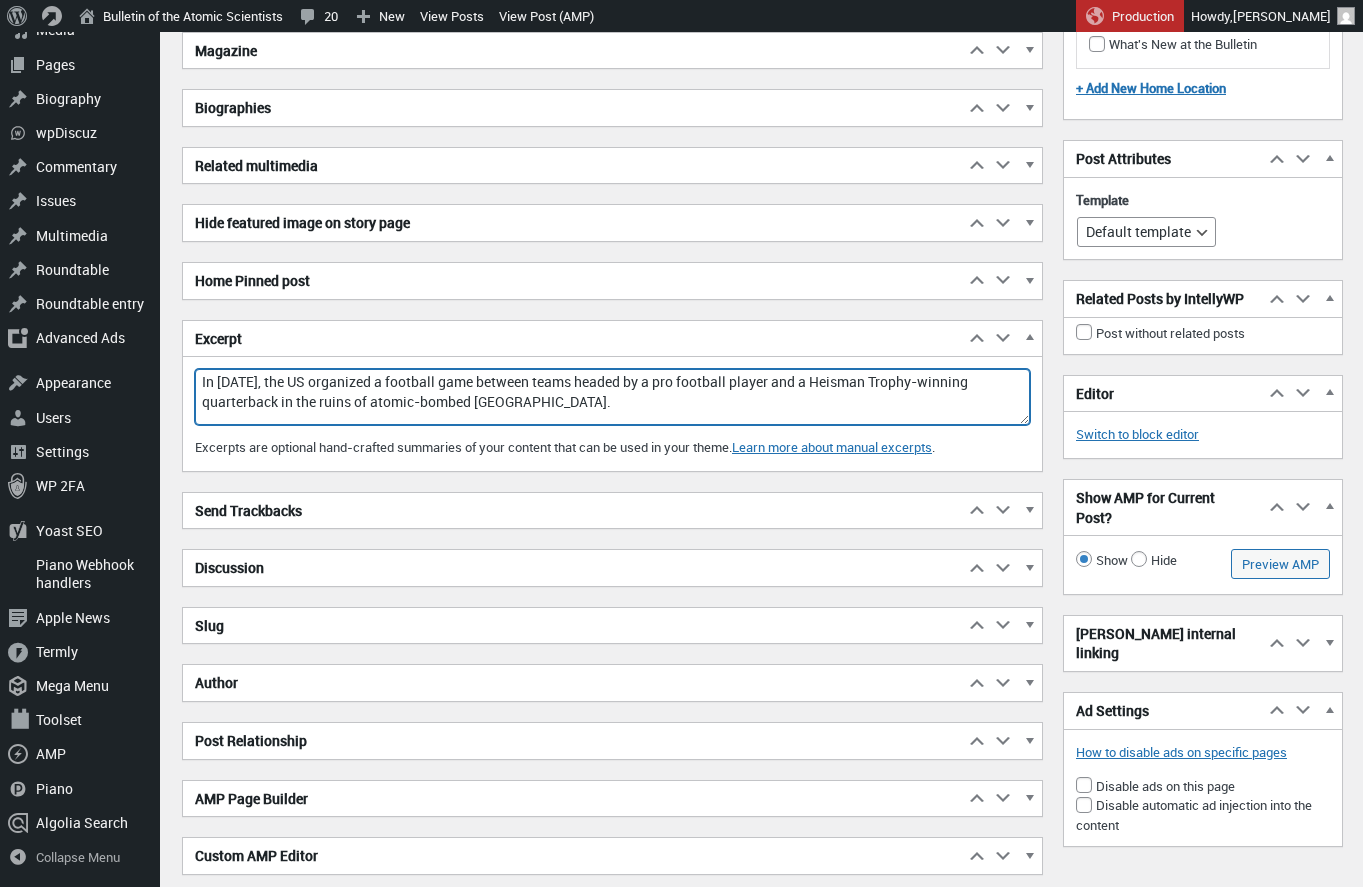 click on "A new documentary that began airing on PBS this month highlights one of the most surreal stories from World War II: the "Atomic Bowl."" at bounding box center [612, 397] 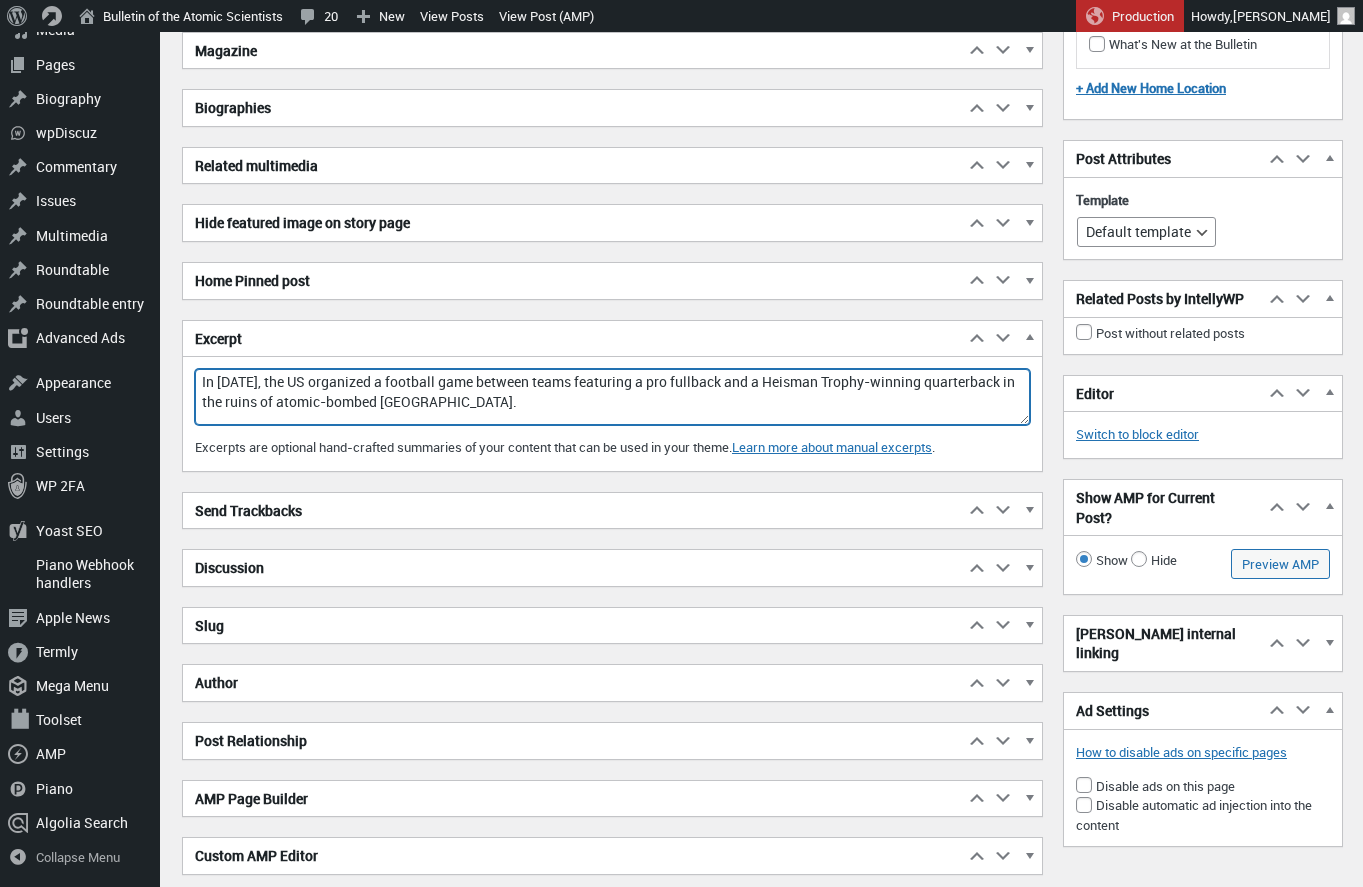 click on "A new documentary that began airing on PBS this month highlights one of the most surreal stories from World War II: the "Atomic Bowl."" at bounding box center [612, 397] 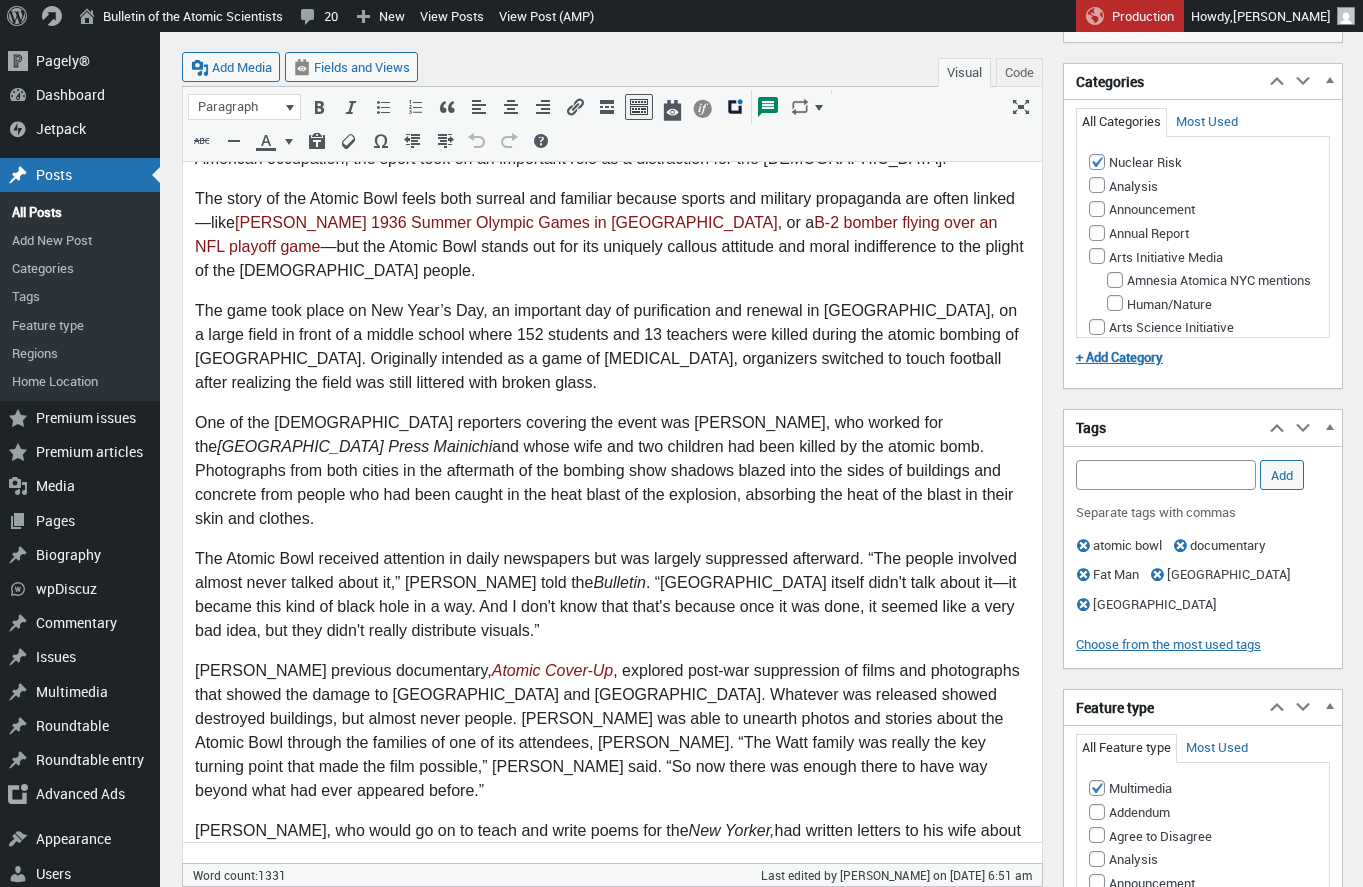 scroll, scrollTop: 1098, scrollLeft: 0, axis: vertical 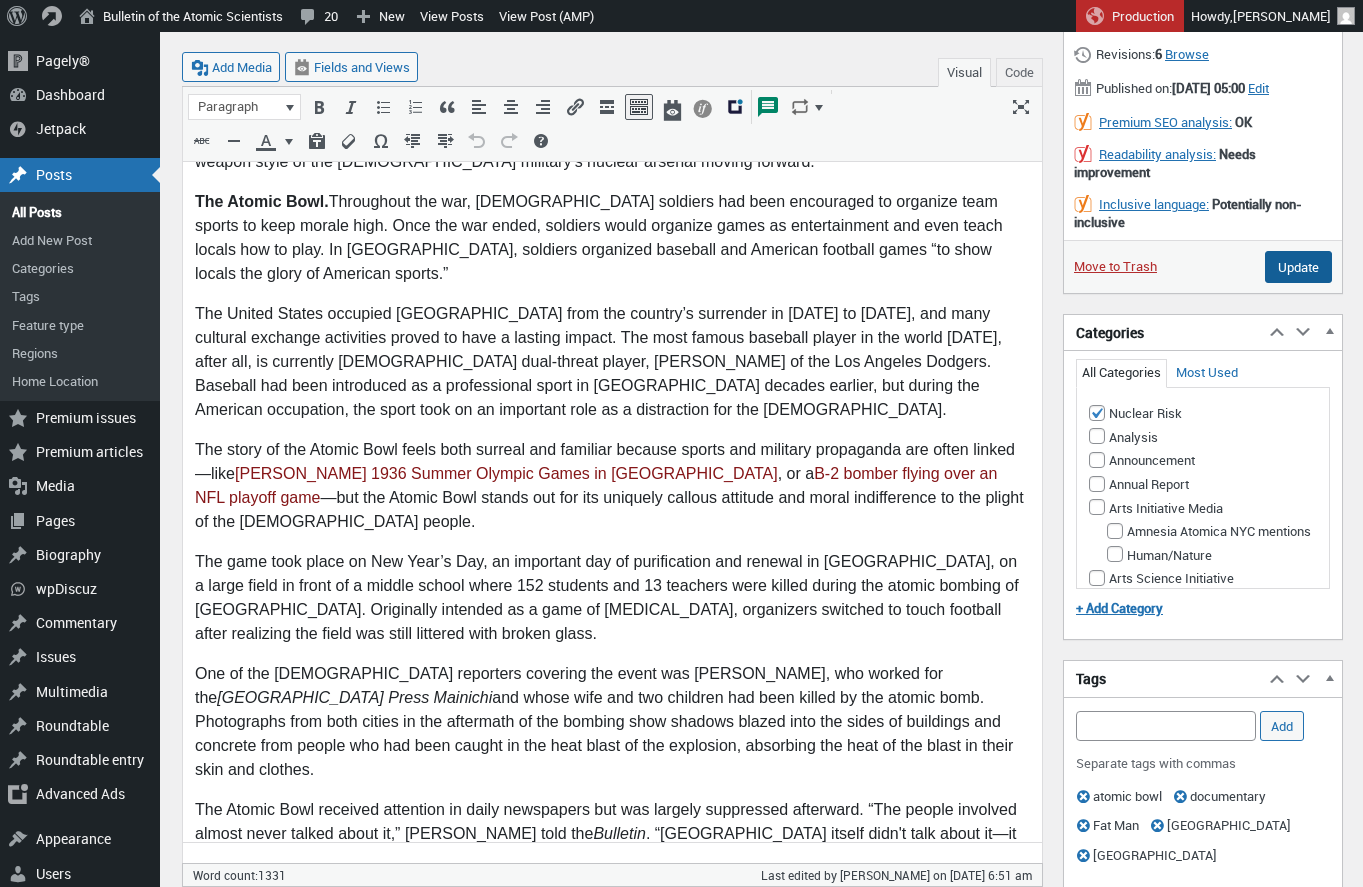 type on "In 1946, the US organized a football game between teams featuring a pro fullback and a Heisman Trophy-winning quarterback in the ruins of atomic-bombed Nagasaki." 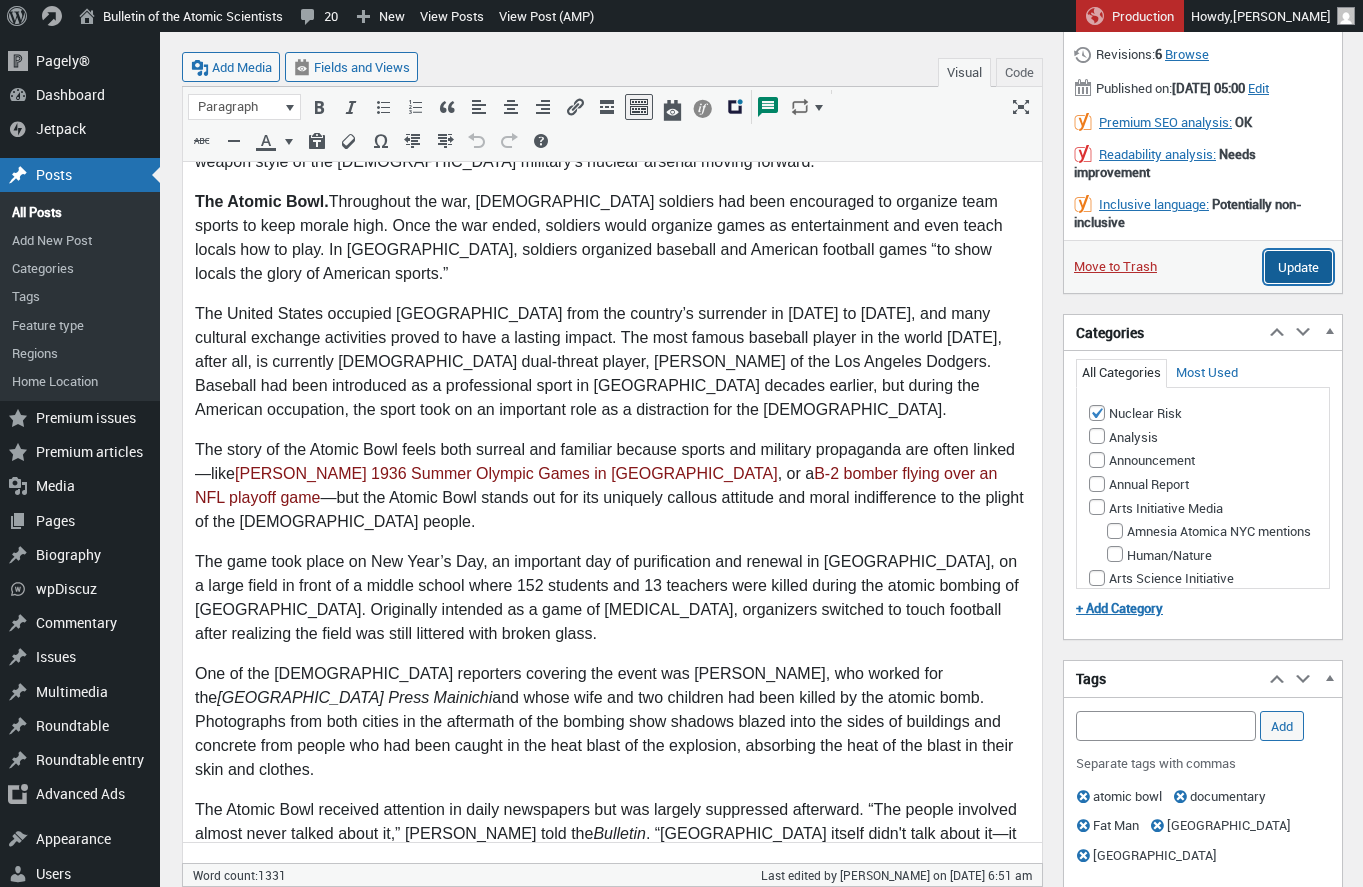 click on "Update" at bounding box center [1298, 267] 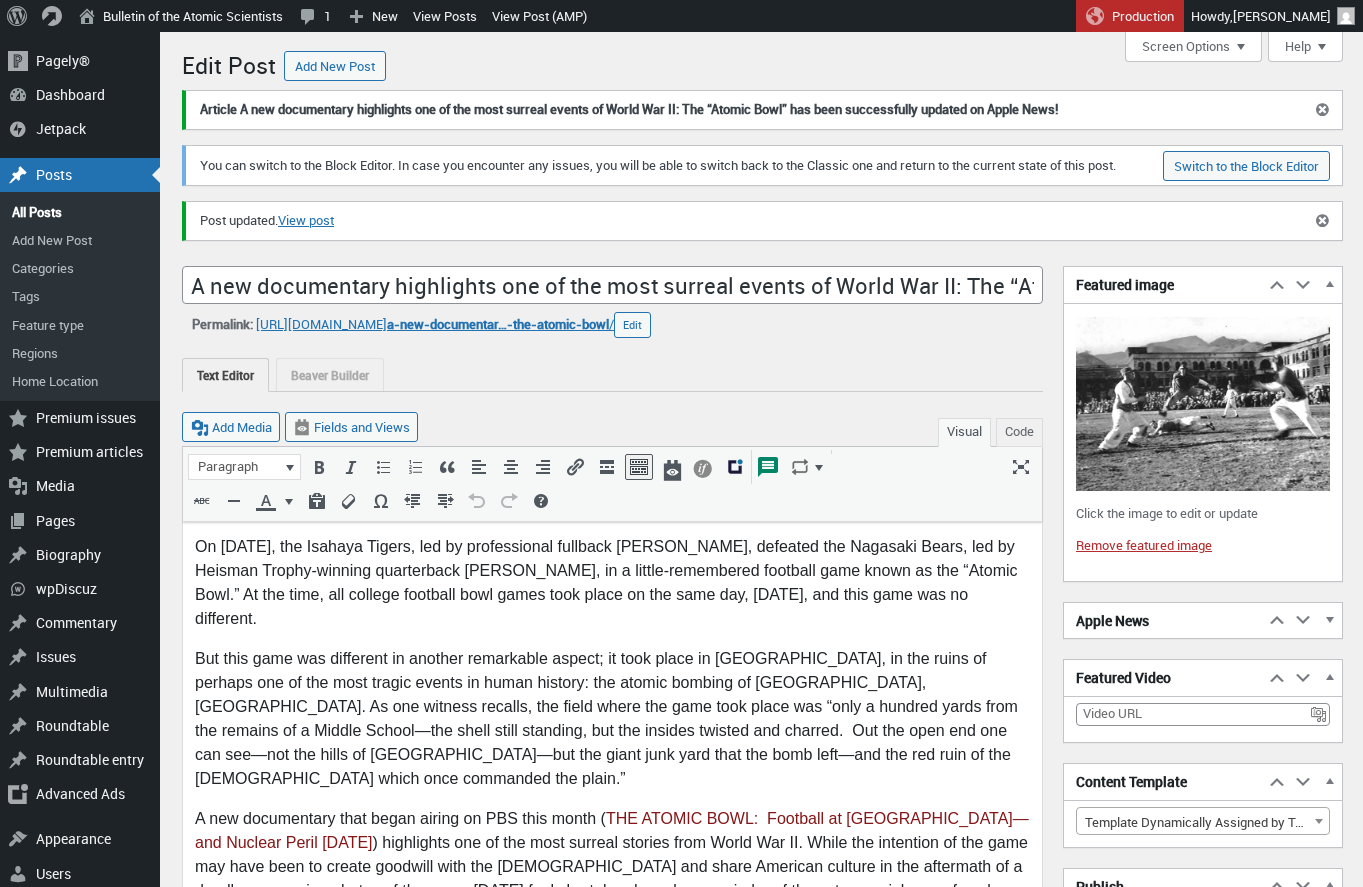 scroll, scrollTop: 0, scrollLeft: 0, axis: both 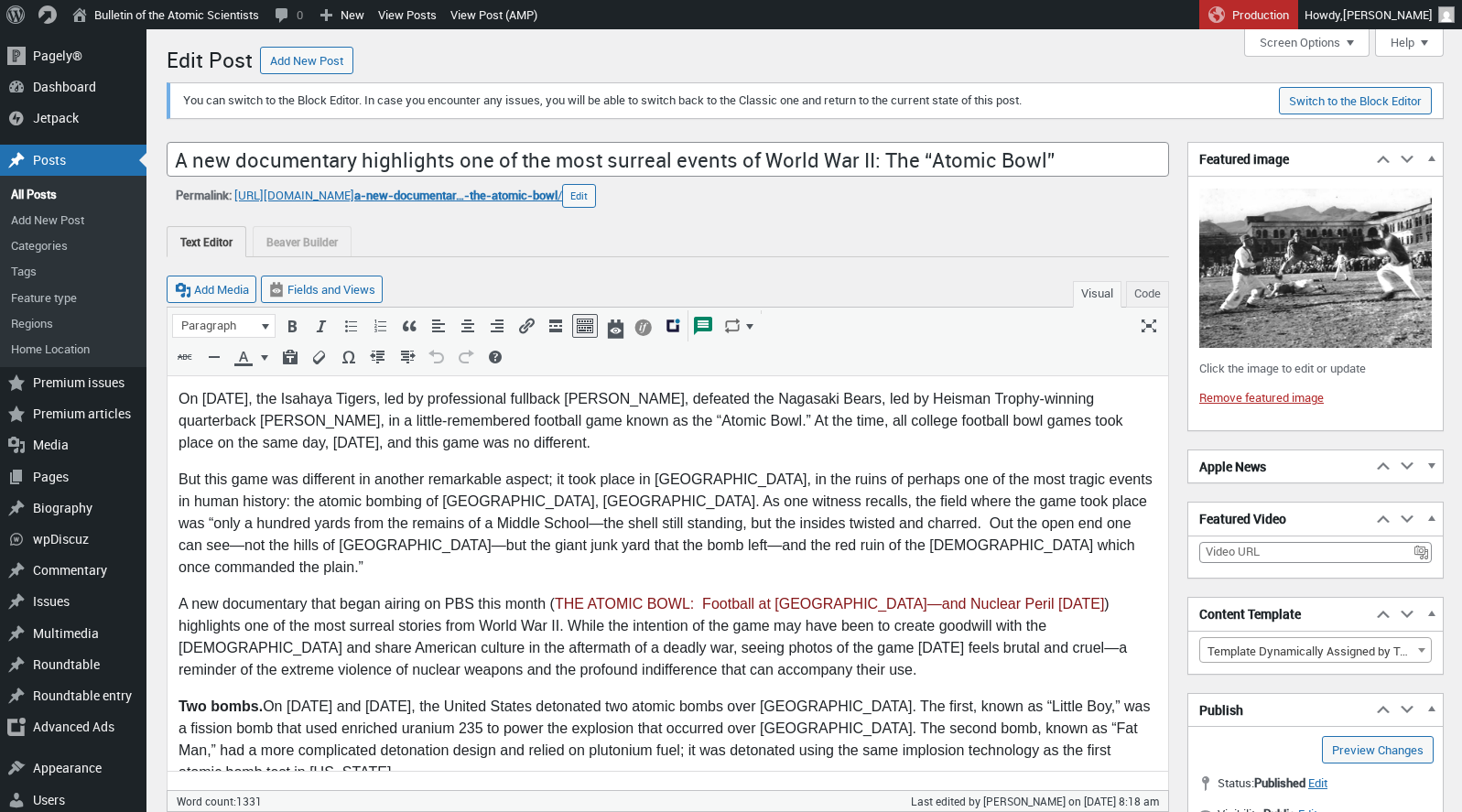 click on "A new documentary that began airing on PBS this month ( THE ATOMIC BOWL:  Football at Ground Zero — and Nuclear Peril Today ) highlights one of the most surreal stories from World War II. While the intention of the game may have been to create goodwill with the Japanese and share American culture in the aftermath of a deadly war, seeing photos of the game today feels brutal and cruel—a reminder of the extreme violence of nuclear weapons and the profound indifference that can accompany their use." at bounding box center [667, 636] 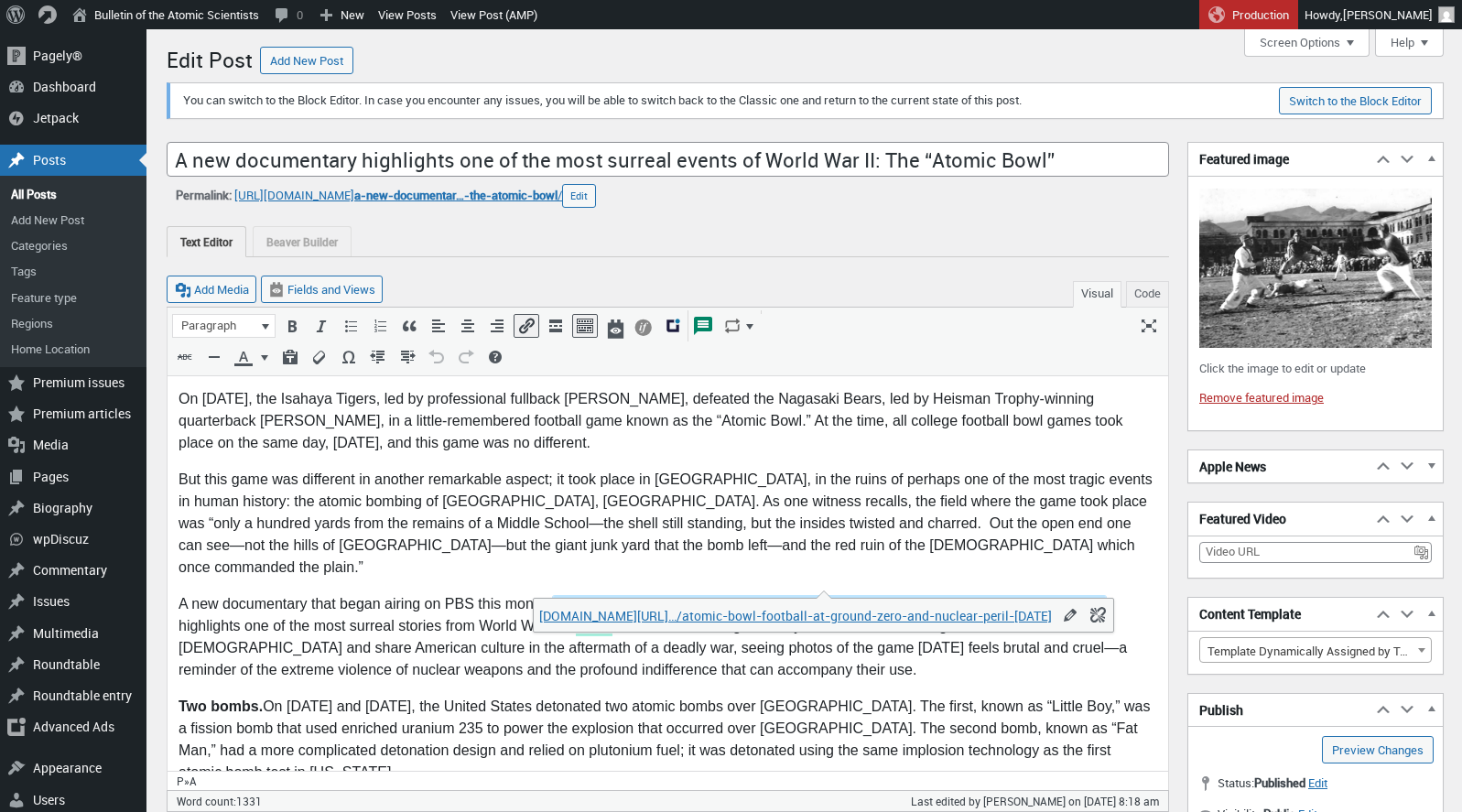 type 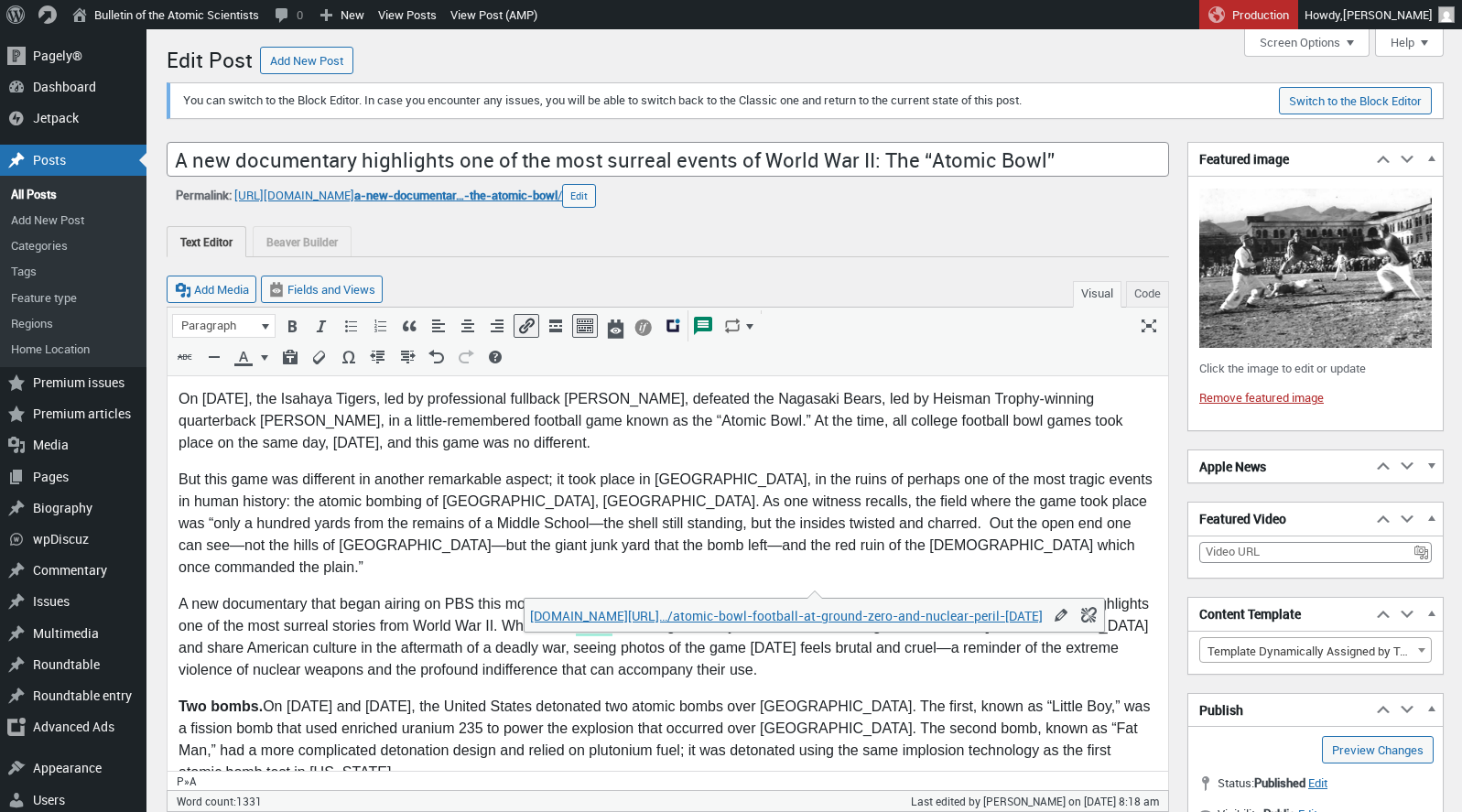 click on "On January 1st, 1946, the Isahaya Tigers, led by professional fullback Bill Osmanski, defeated the Nagasaki Bears, led by Heisman Trophy-winning quarterback Angelo Bertelli, in a little-remembered football game known as the “Atomic Bowl.” At the time, all college football bowl games took place on the same day, January 1st, and this game was no different. But this game was different in another remarkable aspect; it took place in Japan, in the ruins of perhaps one of the most tragic events in human history: the atomic bombing of Nagasaki, Japan. As one witness recalls, the field where the game took place was “only a hundred yards from the remains of a Middle School—the shell still standing, but the insides twisted and charred.  Out the open end one can see—not the hills of Pasadena—but the giant junk yard that the bomb left—and the red ruin of the Roman Catholic Cathedral which once commanded the plain.” A new documentary that began airing on PBS this month ( — and Nuclear Peril Today In his" at bounding box center (667, 1299) 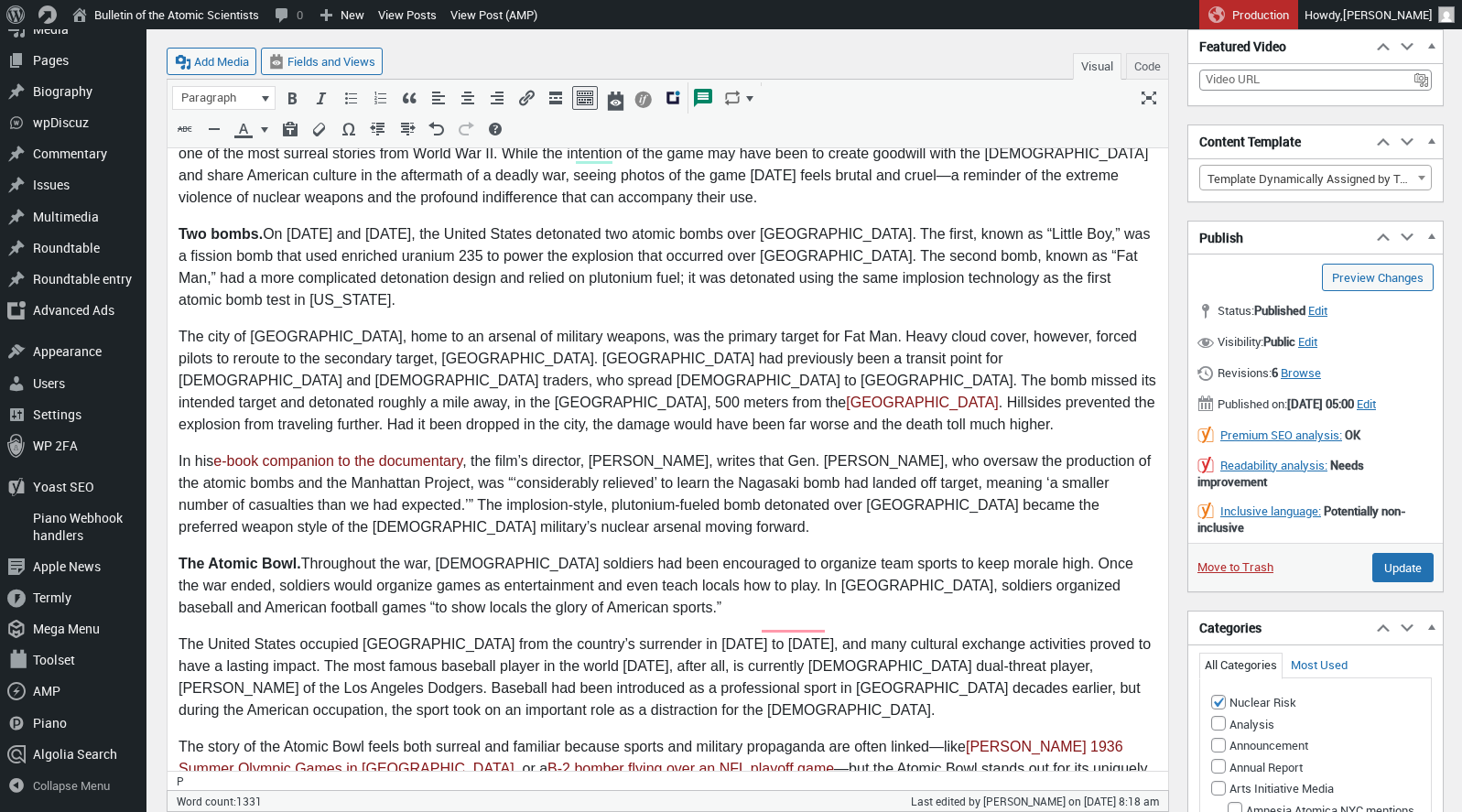 scroll, scrollTop: 475, scrollLeft: 0, axis: vertical 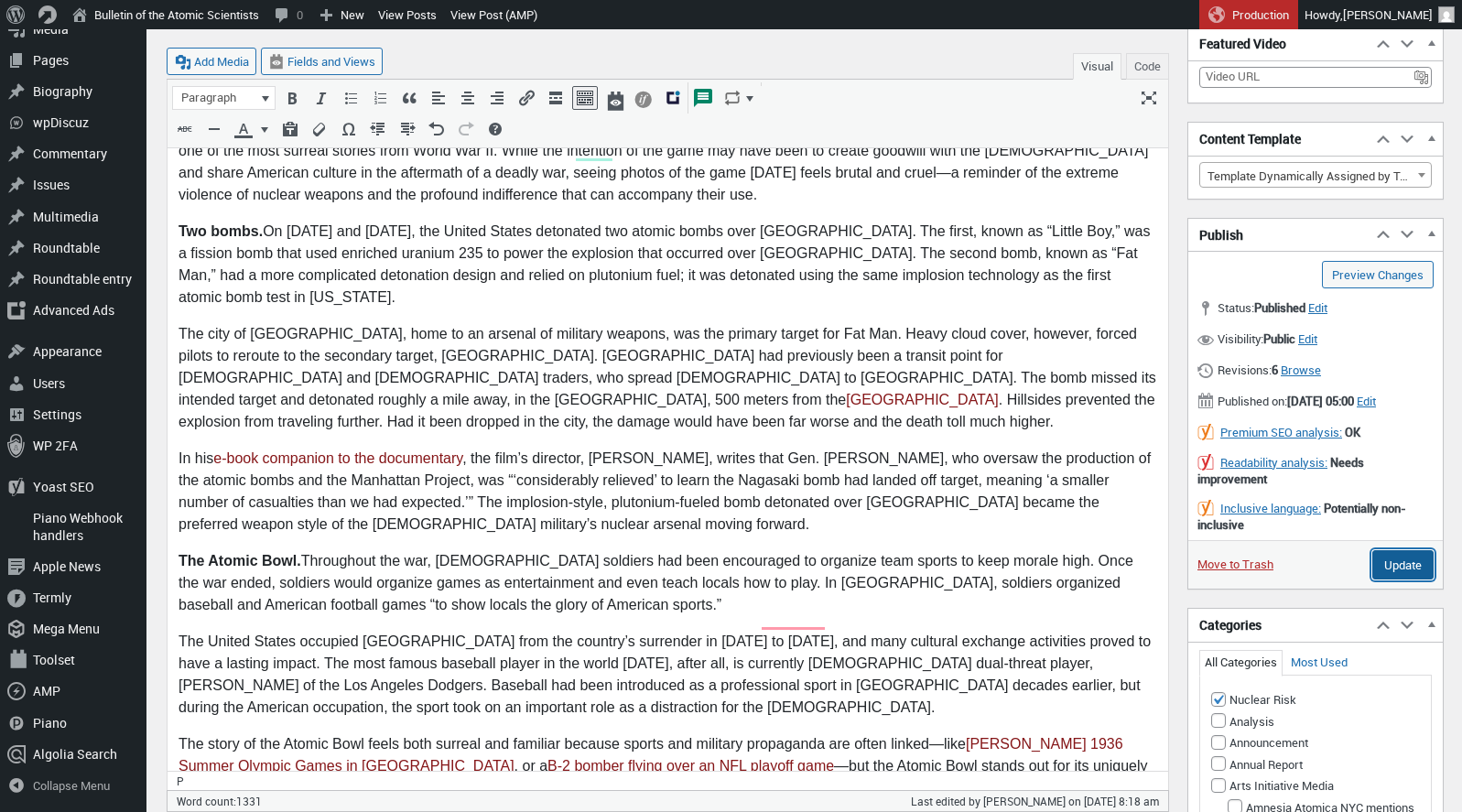 click on "Update" at bounding box center [1402, 565] 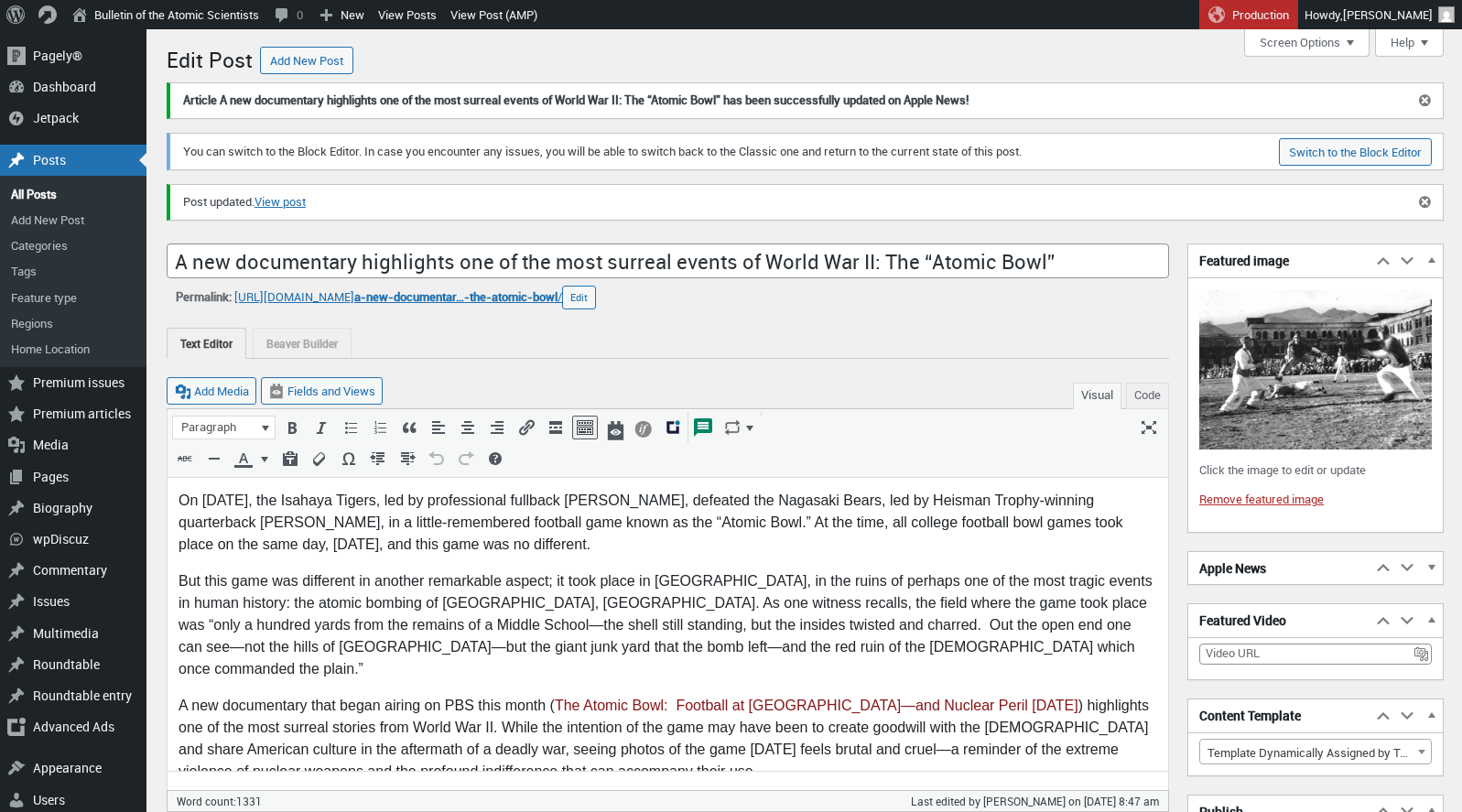scroll, scrollTop: 0, scrollLeft: 0, axis: both 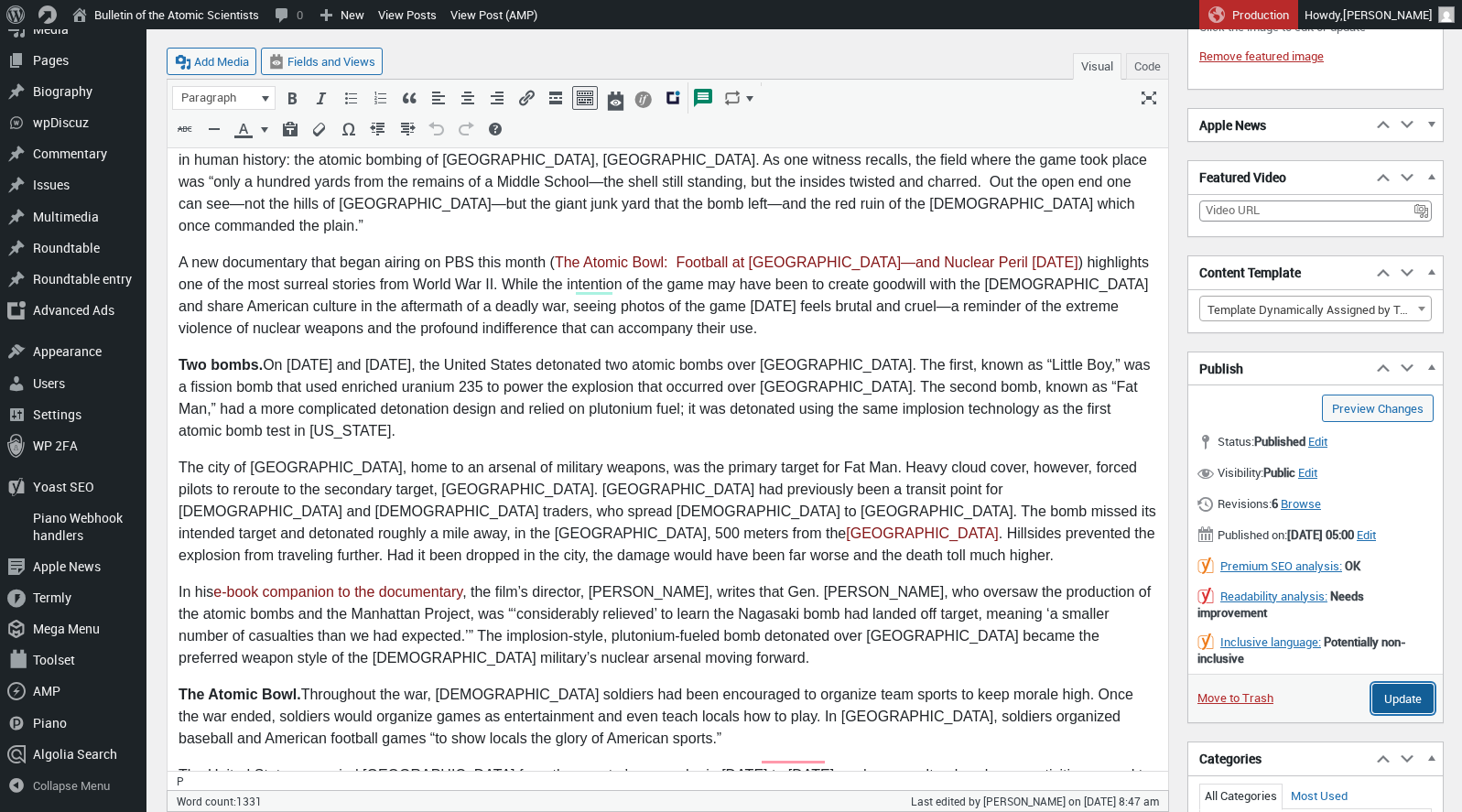 click on "Update" at bounding box center (1402, 698) 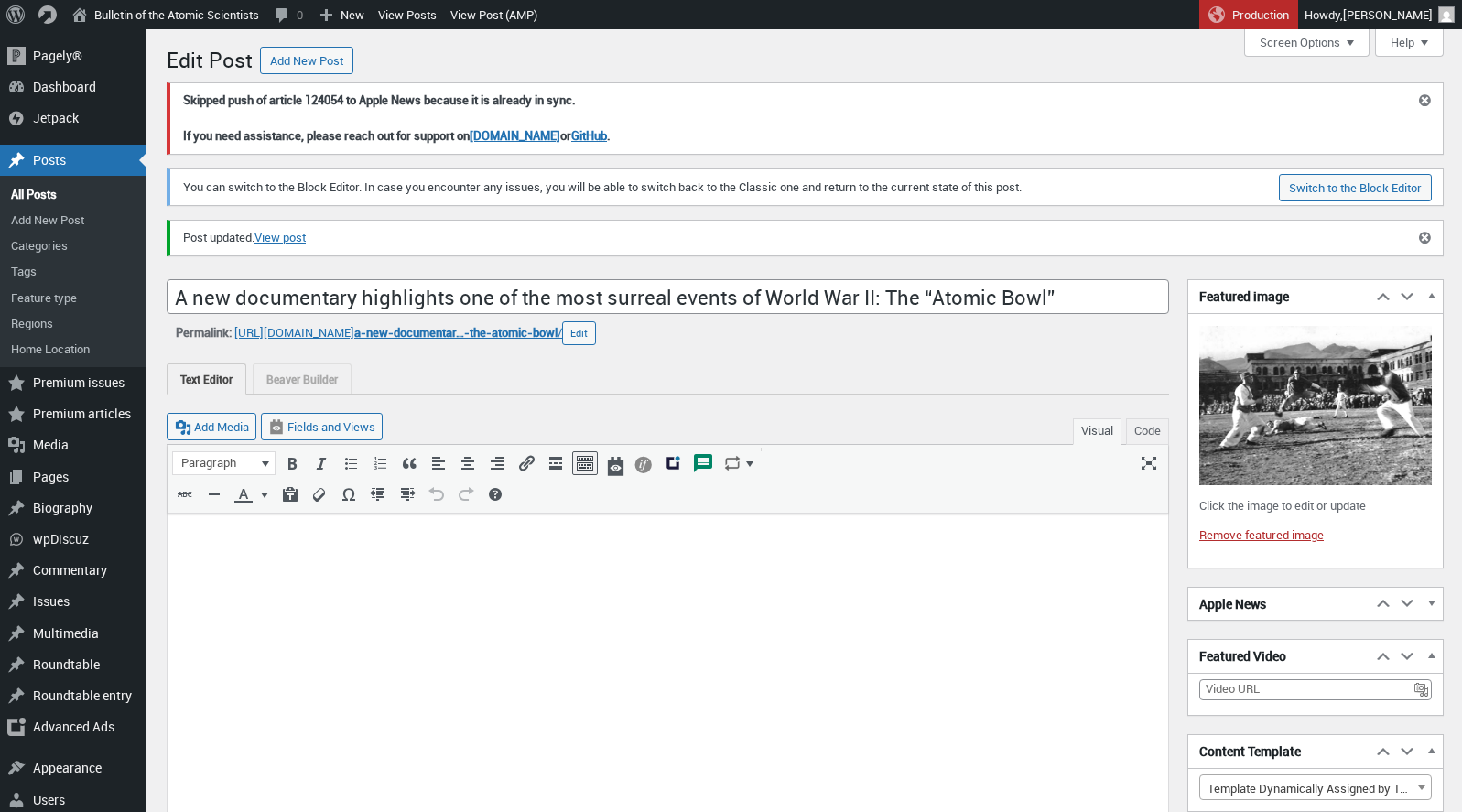 scroll, scrollTop: 0, scrollLeft: 0, axis: both 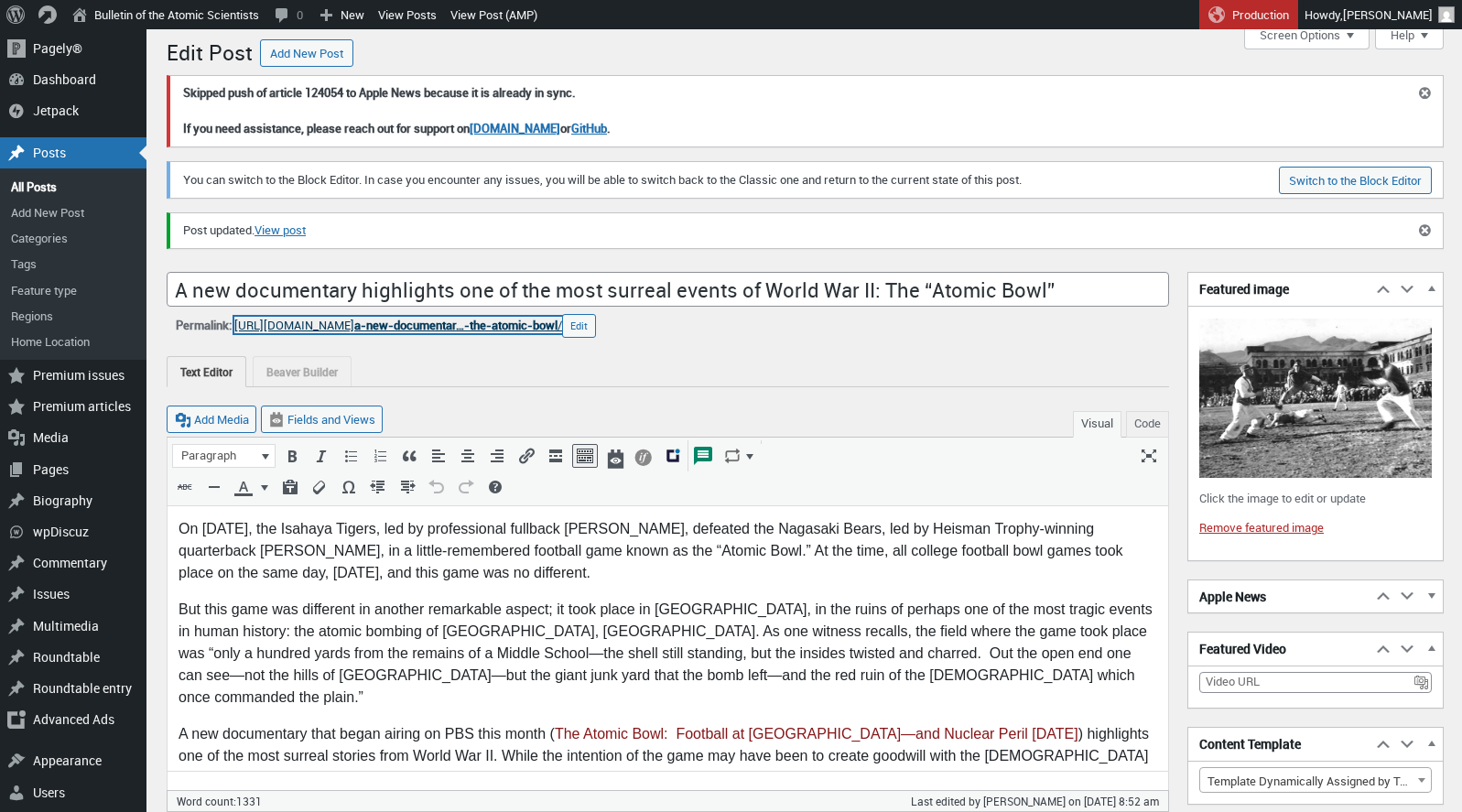 click on "a-new-documentar…-the-atomic-bowl" at bounding box center [456, 325] 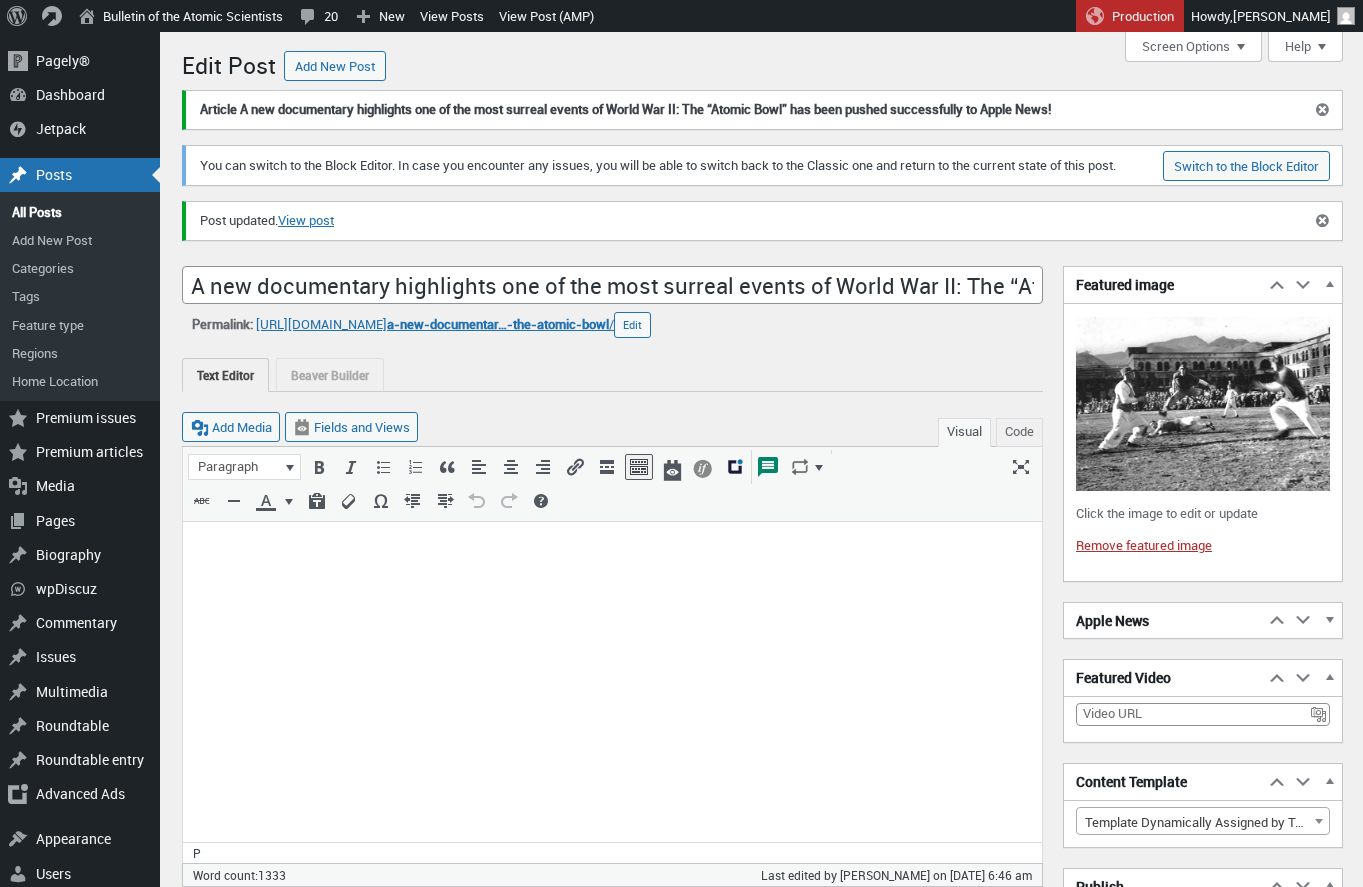 scroll, scrollTop: 0, scrollLeft: 0, axis: both 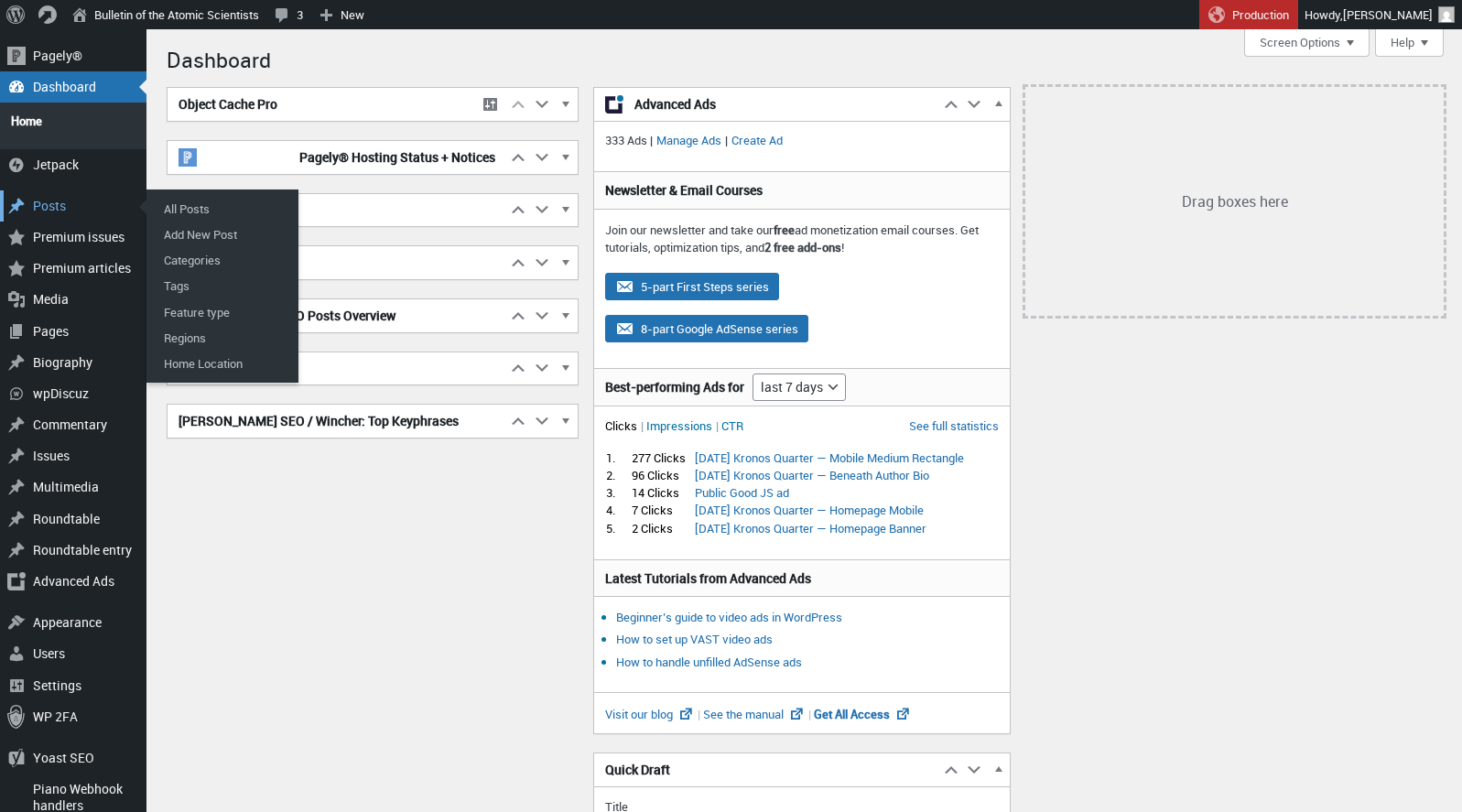 click on "Posts" at bounding box center [73, 206] 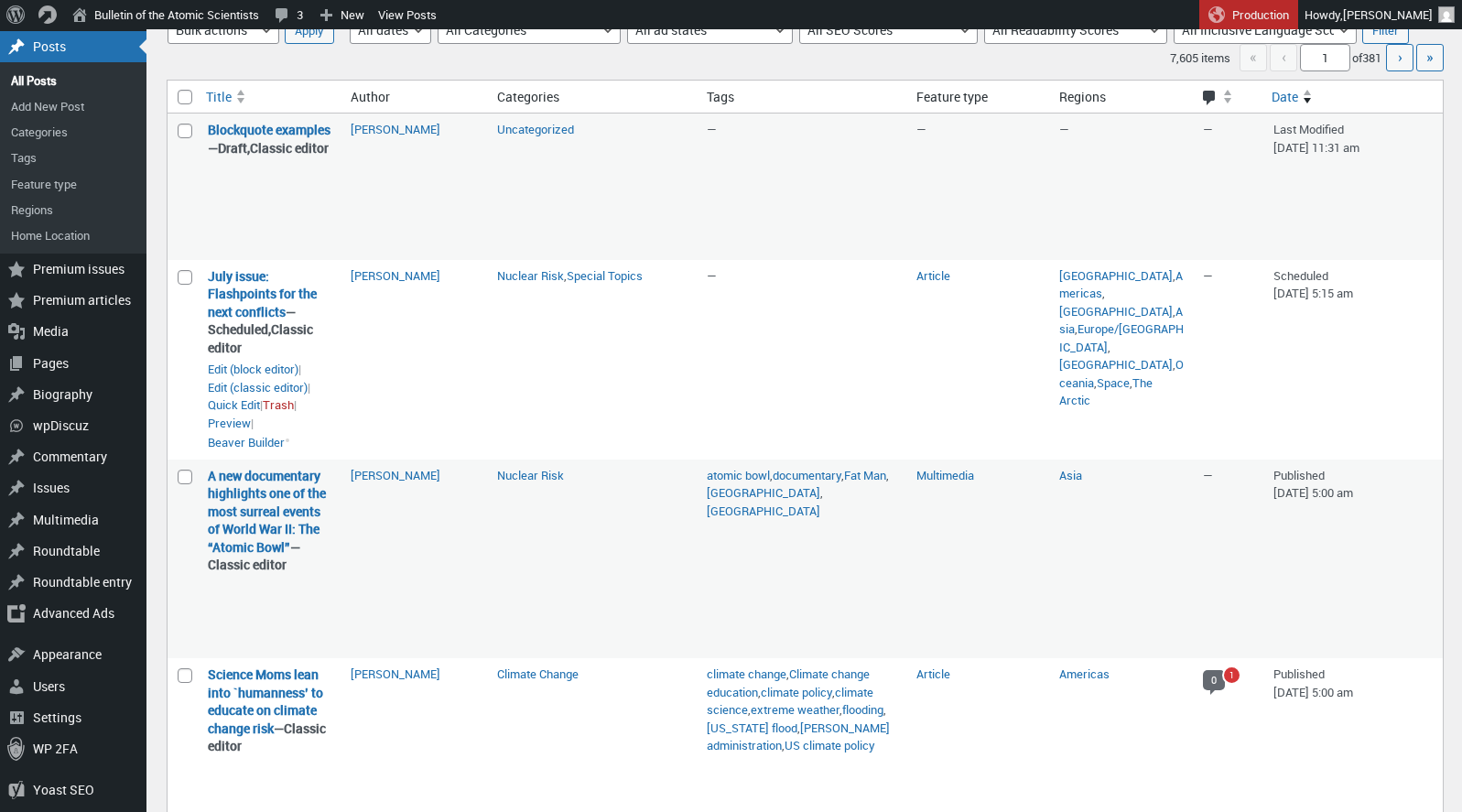 scroll, scrollTop: 117, scrollLeft: 0, axis: vertical 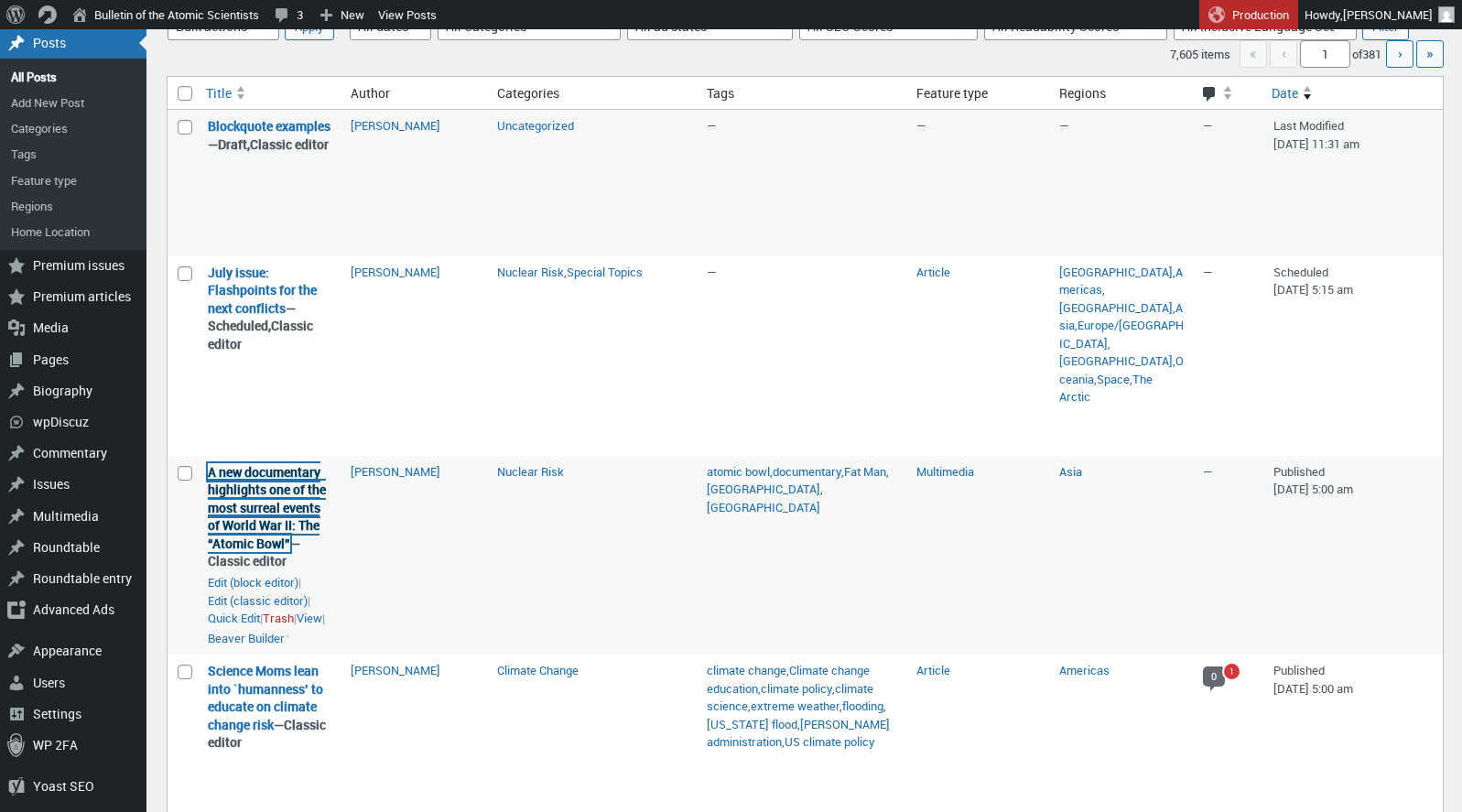 click on "A new documentary highlights one of the most surreal events of World War II: The “Atomic Bowl”" at bounding box center [266, 507] 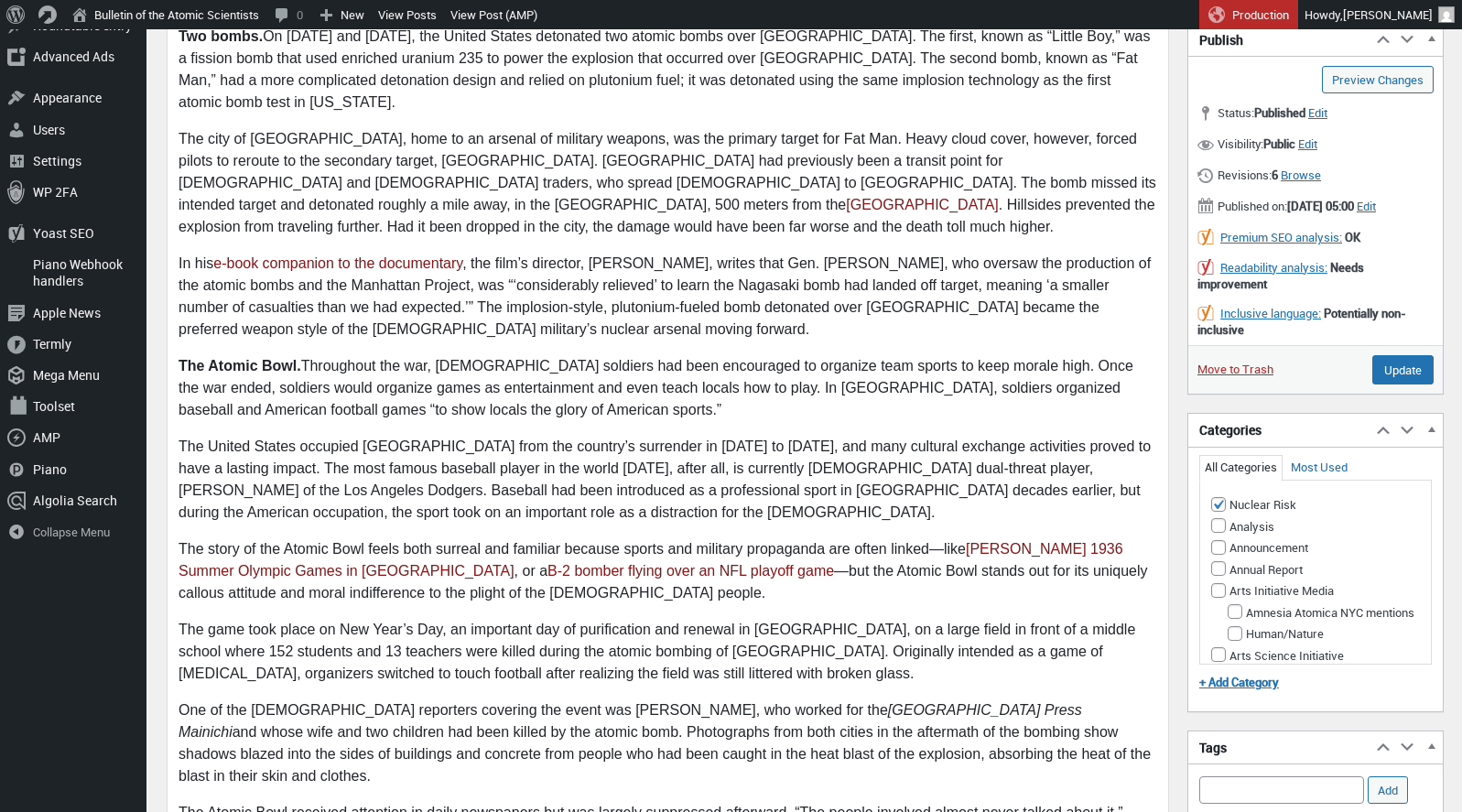 scroll, scrollTop: 0, scrollLeft: 0, axis: both 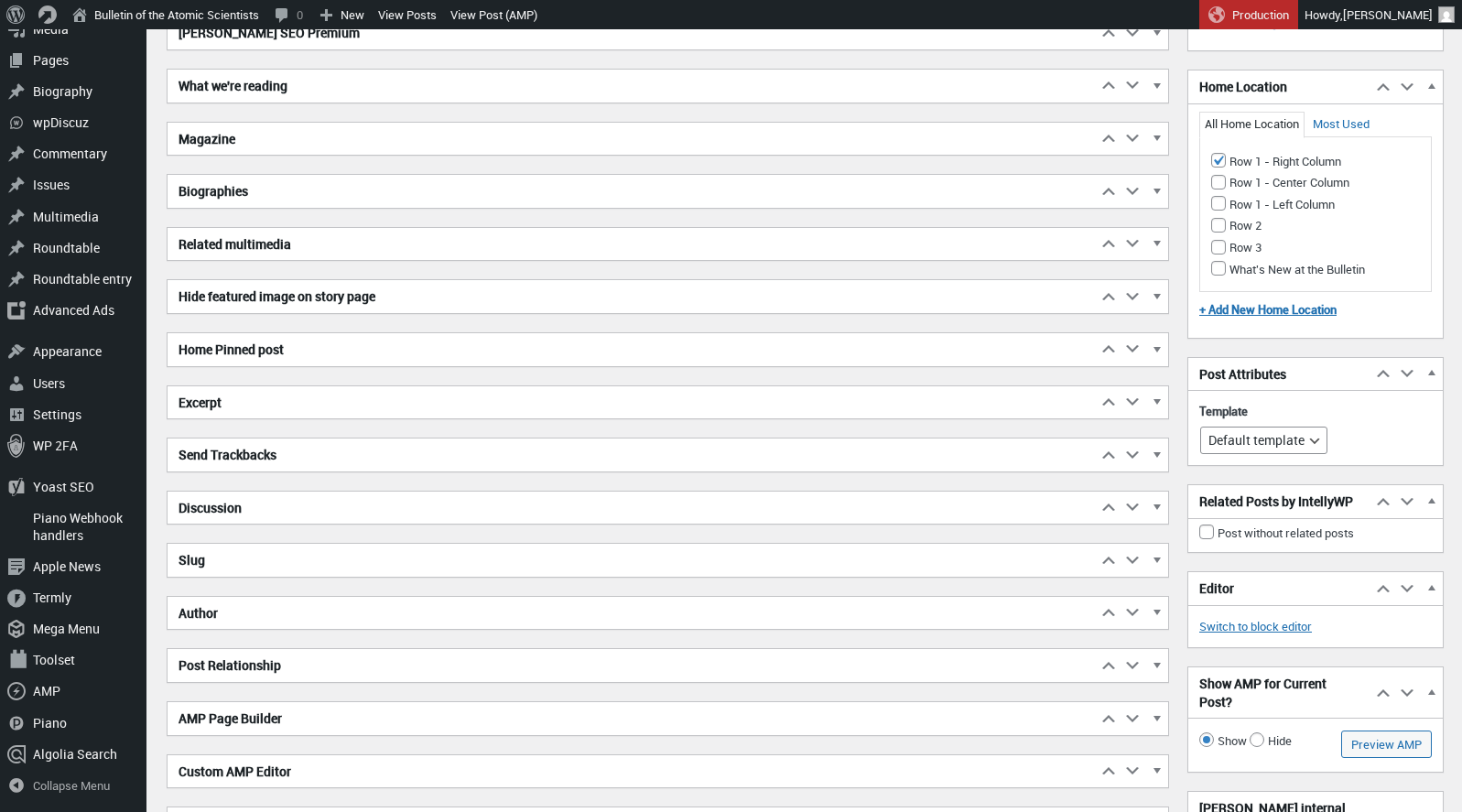 click on "Excerpt" at bounding box center [632, 403] 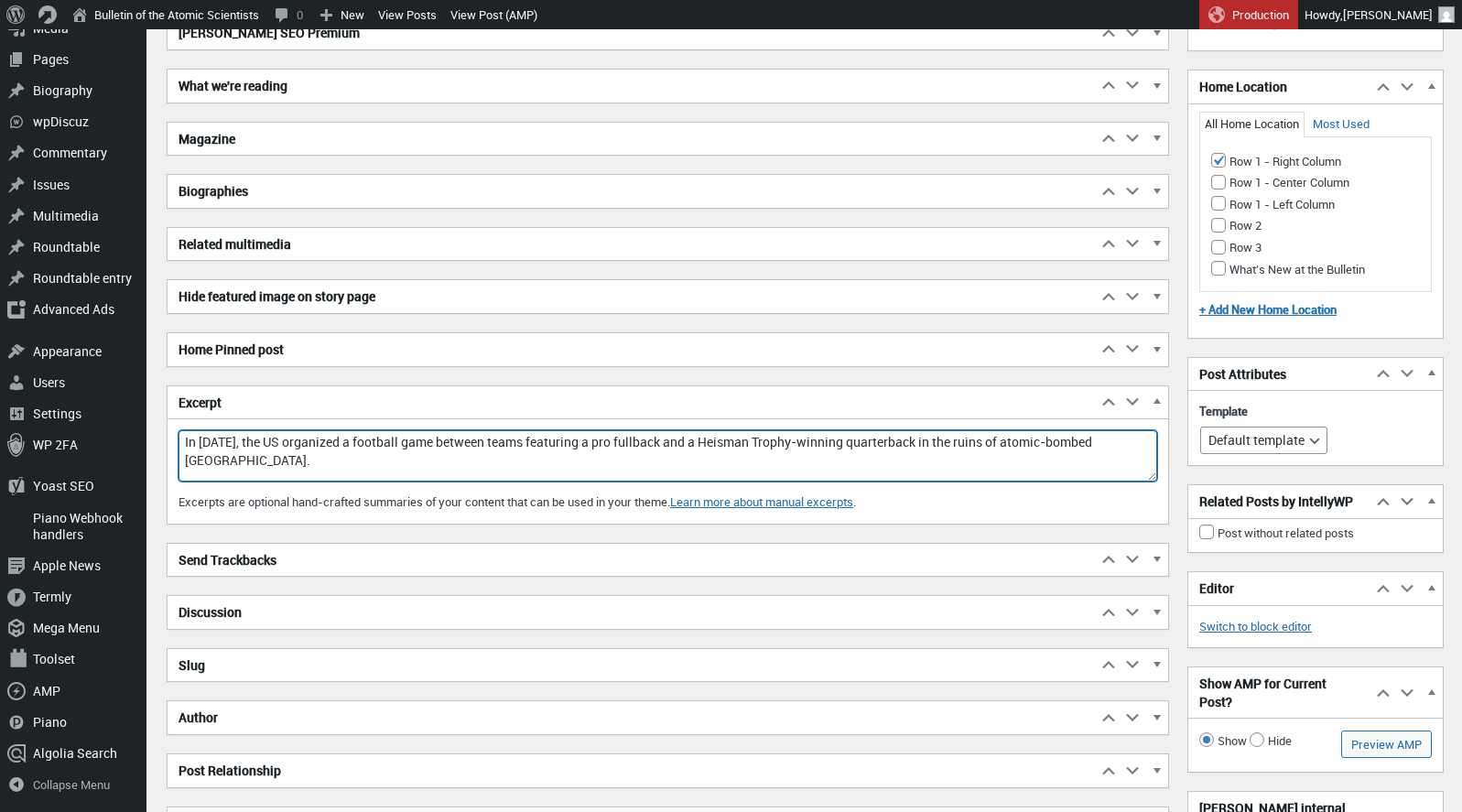 click on "In 1946, the US organized a football game between teams featuring a pro fullback and a Heisman Trophy-winning quarterback in the ruins of atomic-bombed Nagasaki." at bounding box center [667, 456] 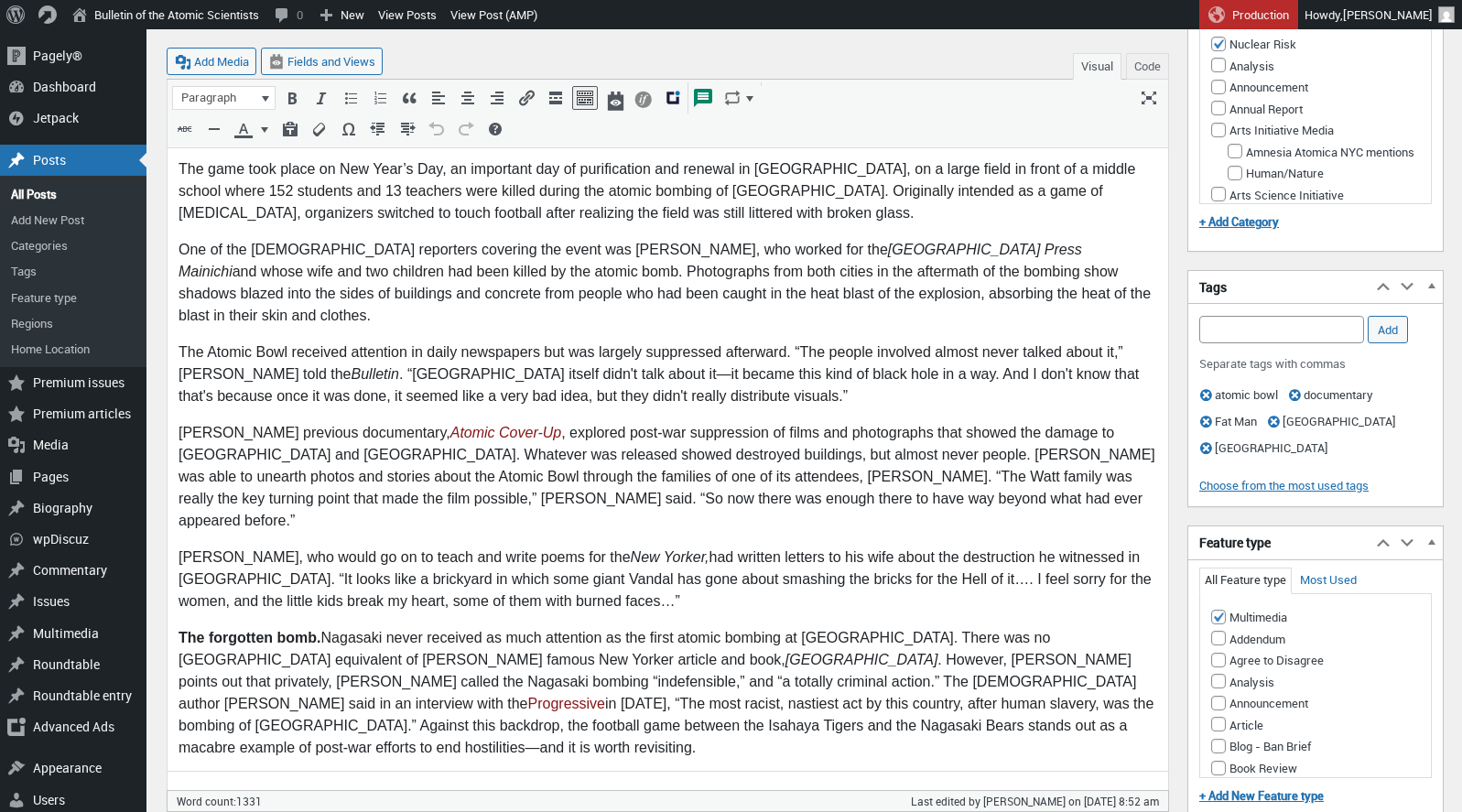 scroll, scrollTop: 870, scrollLeft: 0, axis: vertical 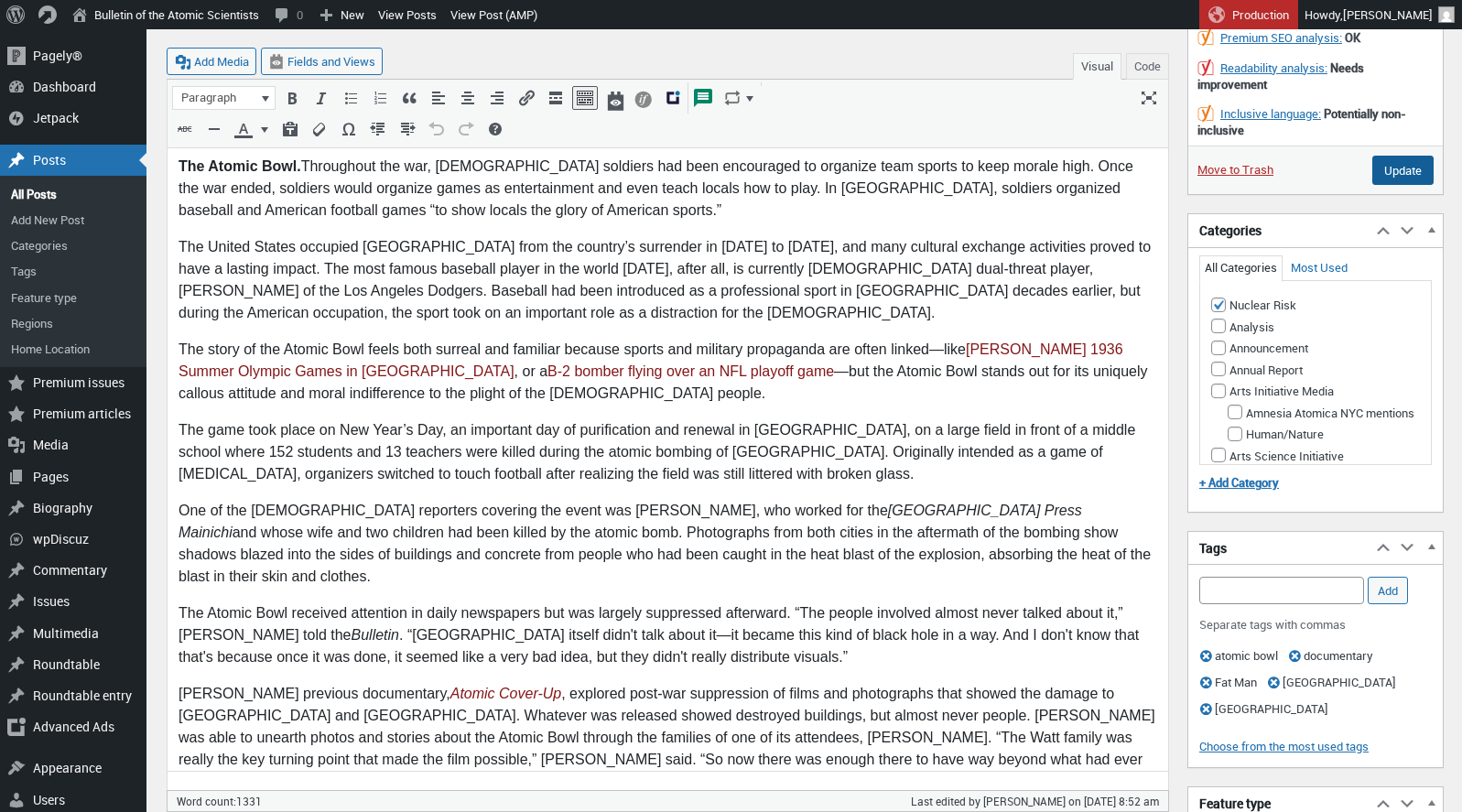 type on "In [DATE], the US organized a football game featuring a pro fullback and a Heisman Trophy-winning quarterback in the ruins of atomic-bombed [GEOGRAPHIC_DATA]." 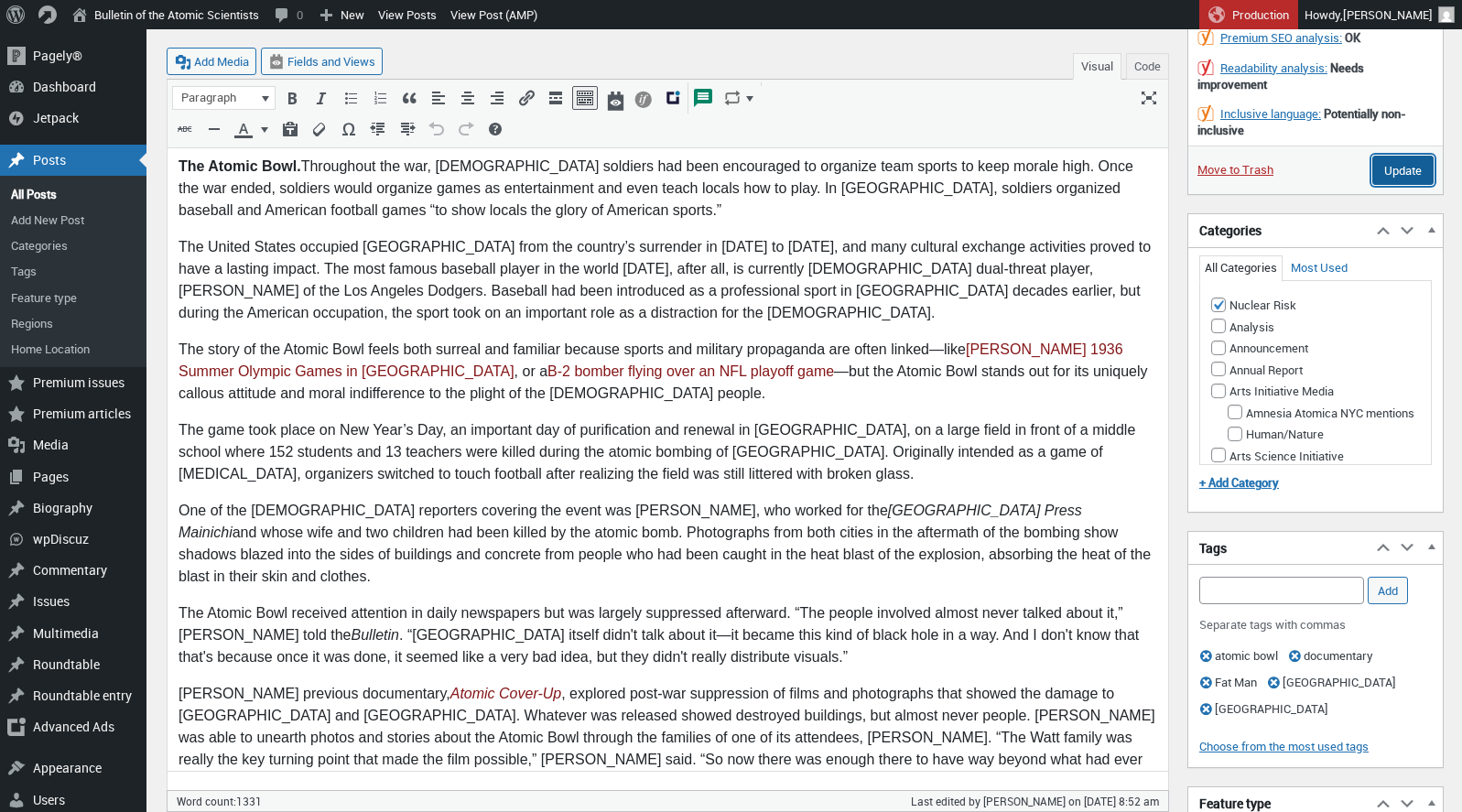 click on "Update" at bounding box center [1402, 170] 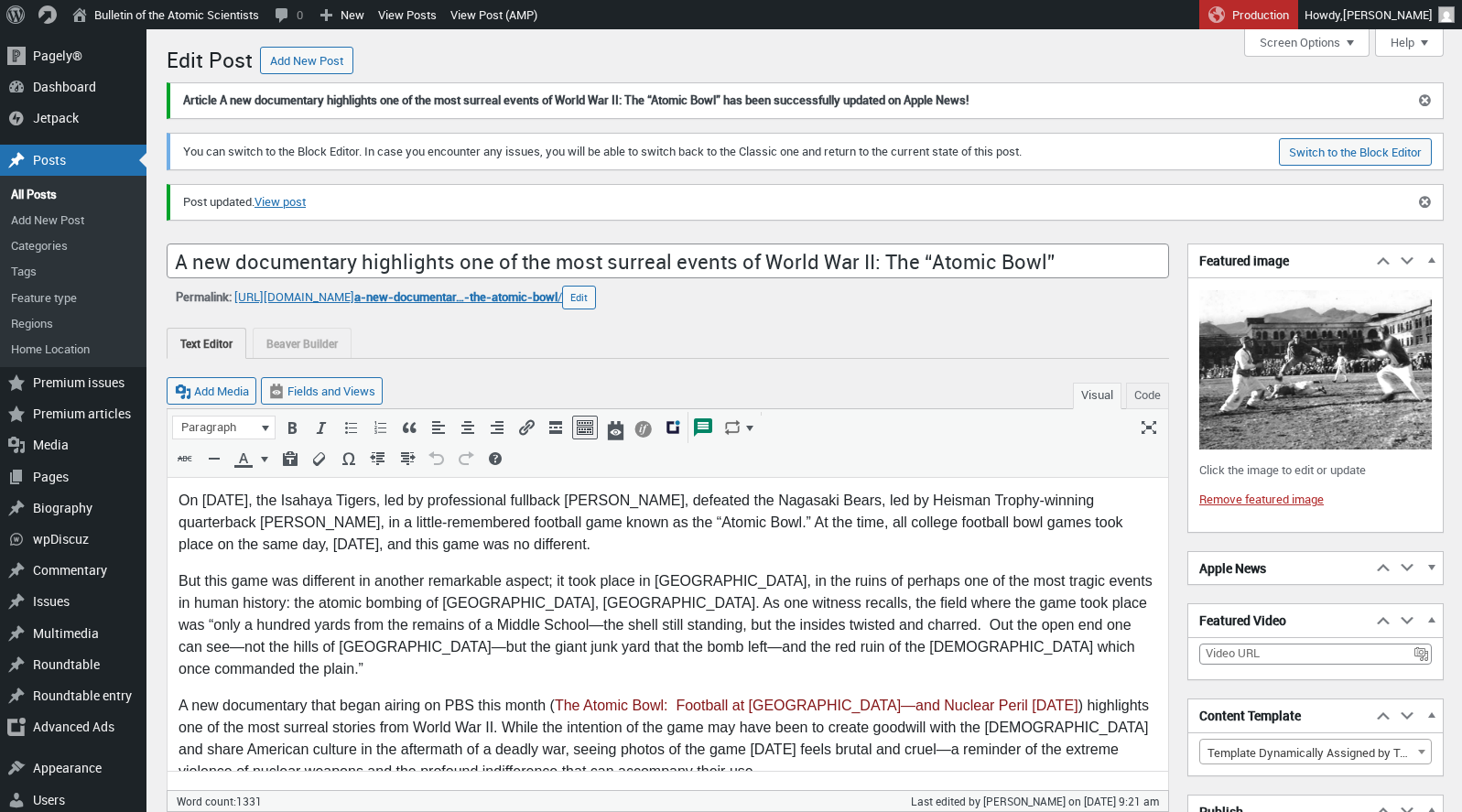 scroll, scrollTop: 0, scrollLeft: 0, axis: both 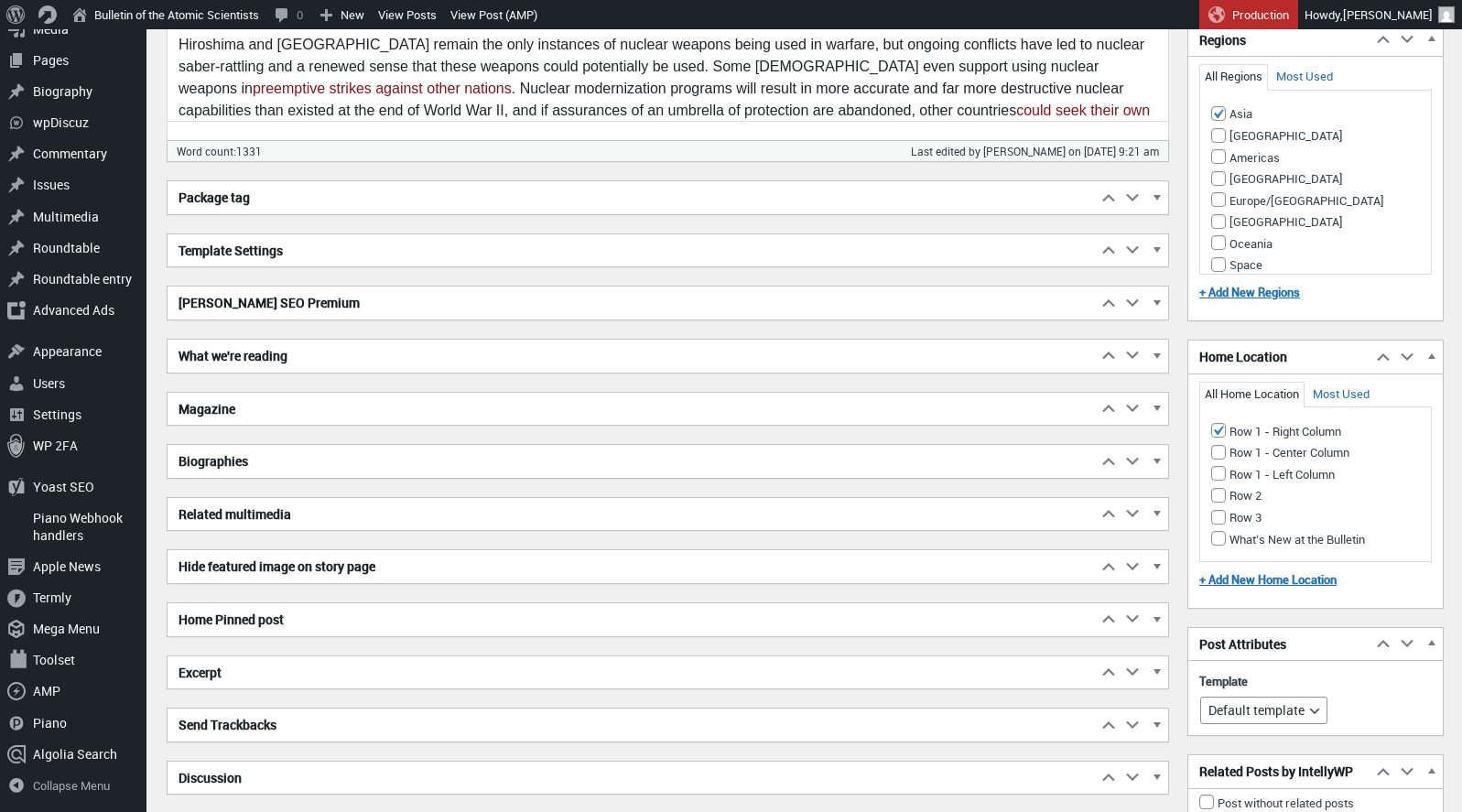 click on "Excerpt" at bounding box center (632, 673) 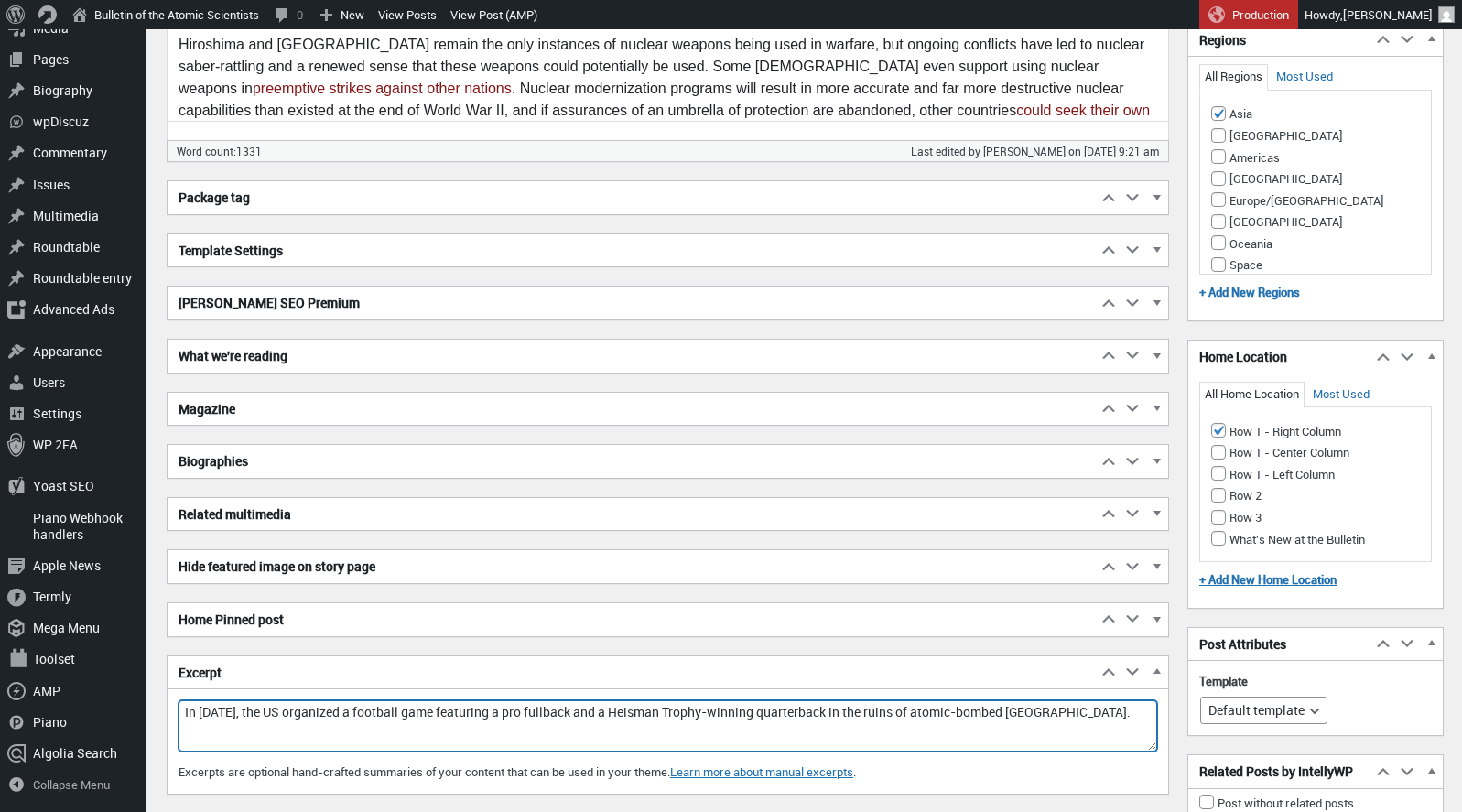 click on "In [DATE], the US organized a football game featuring a pro fullback and a Heisman Trophy-winning quarterback in the ruins of atomic-bombed [GEOGRAPHIC_DATA]." at bounding box center [667, 726] 